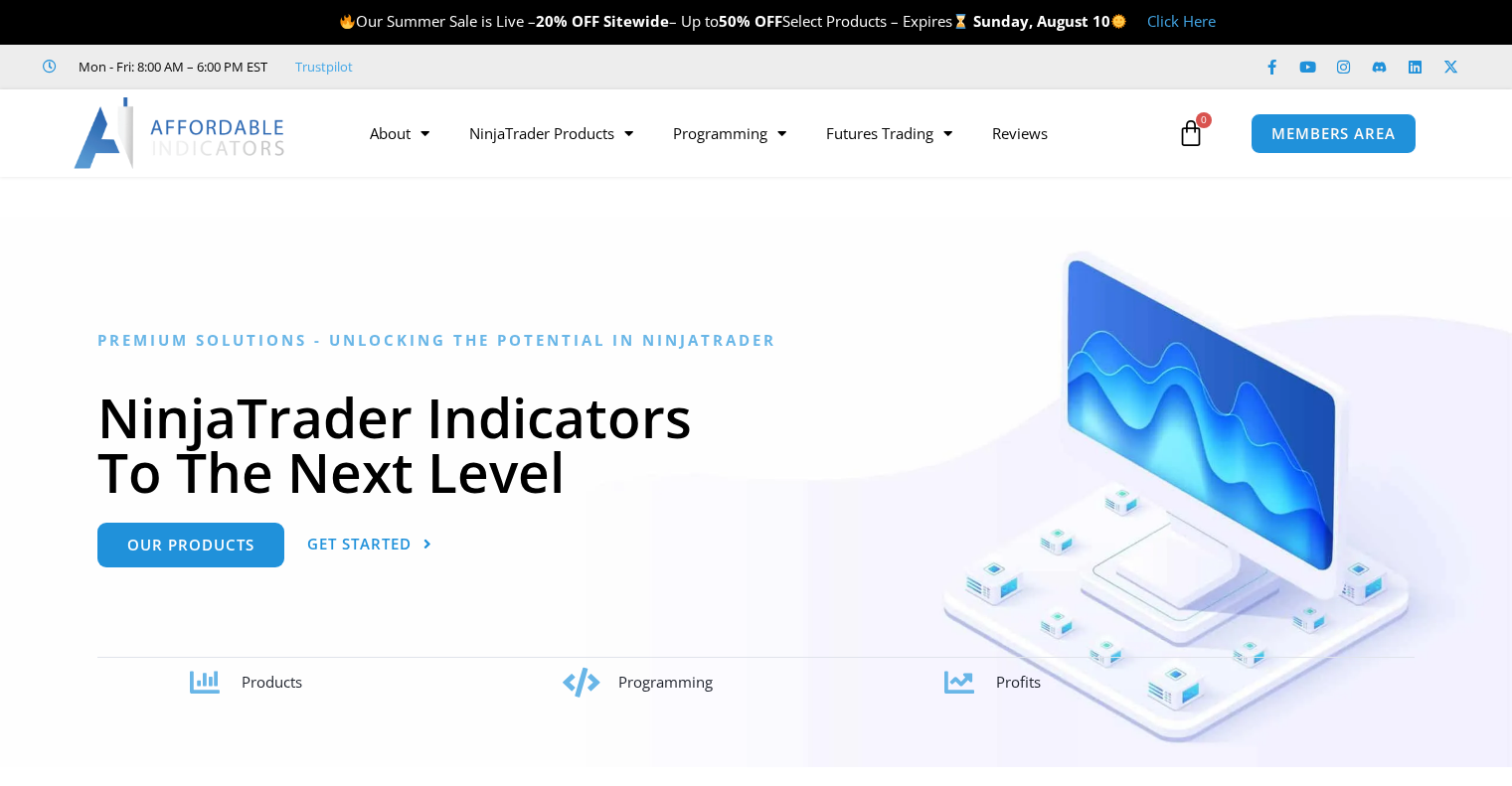 scroll, scrollTop: 0, scrollLeft: 0, axis: both 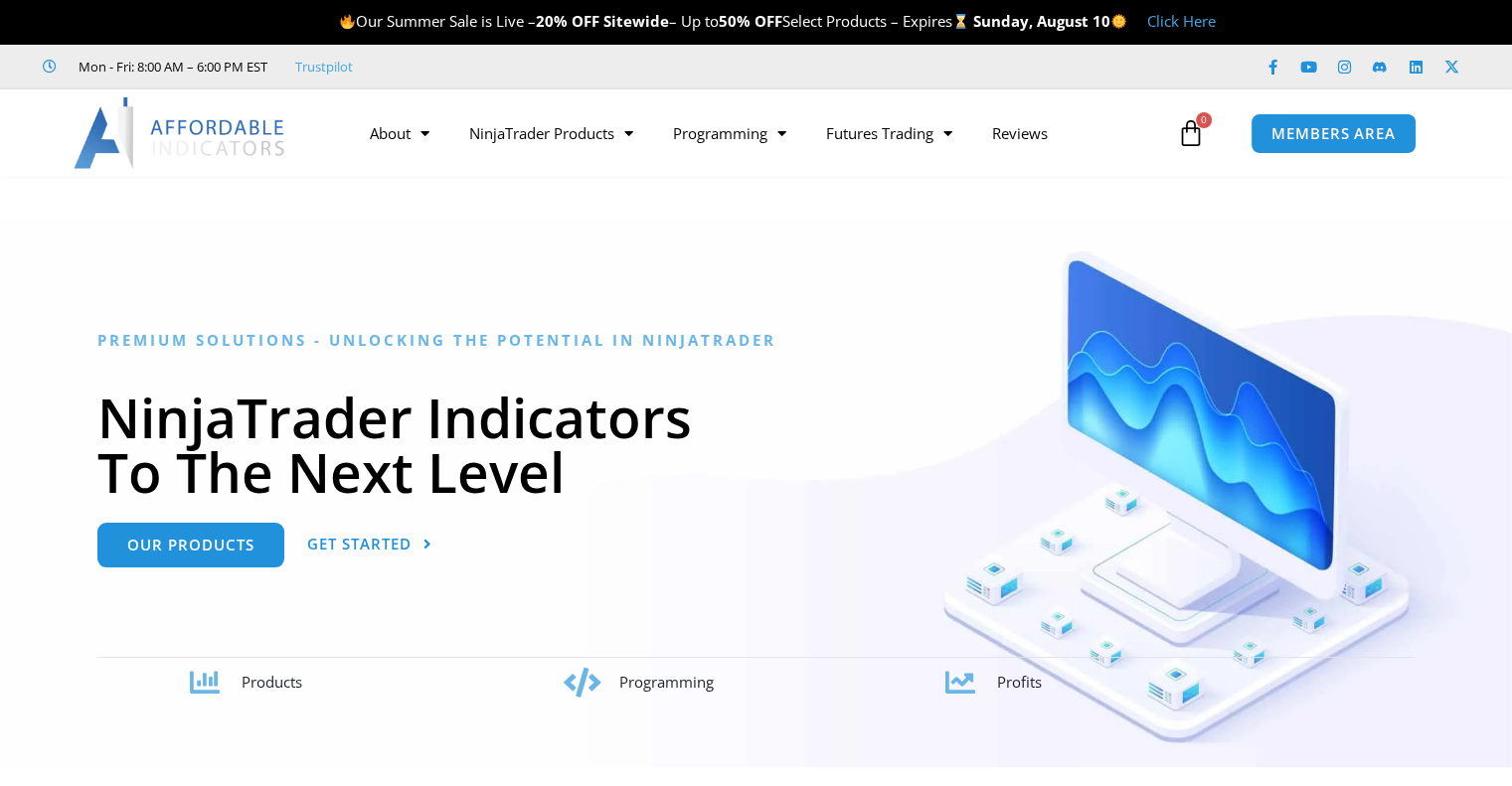 click at bounding box center [756, 6260] 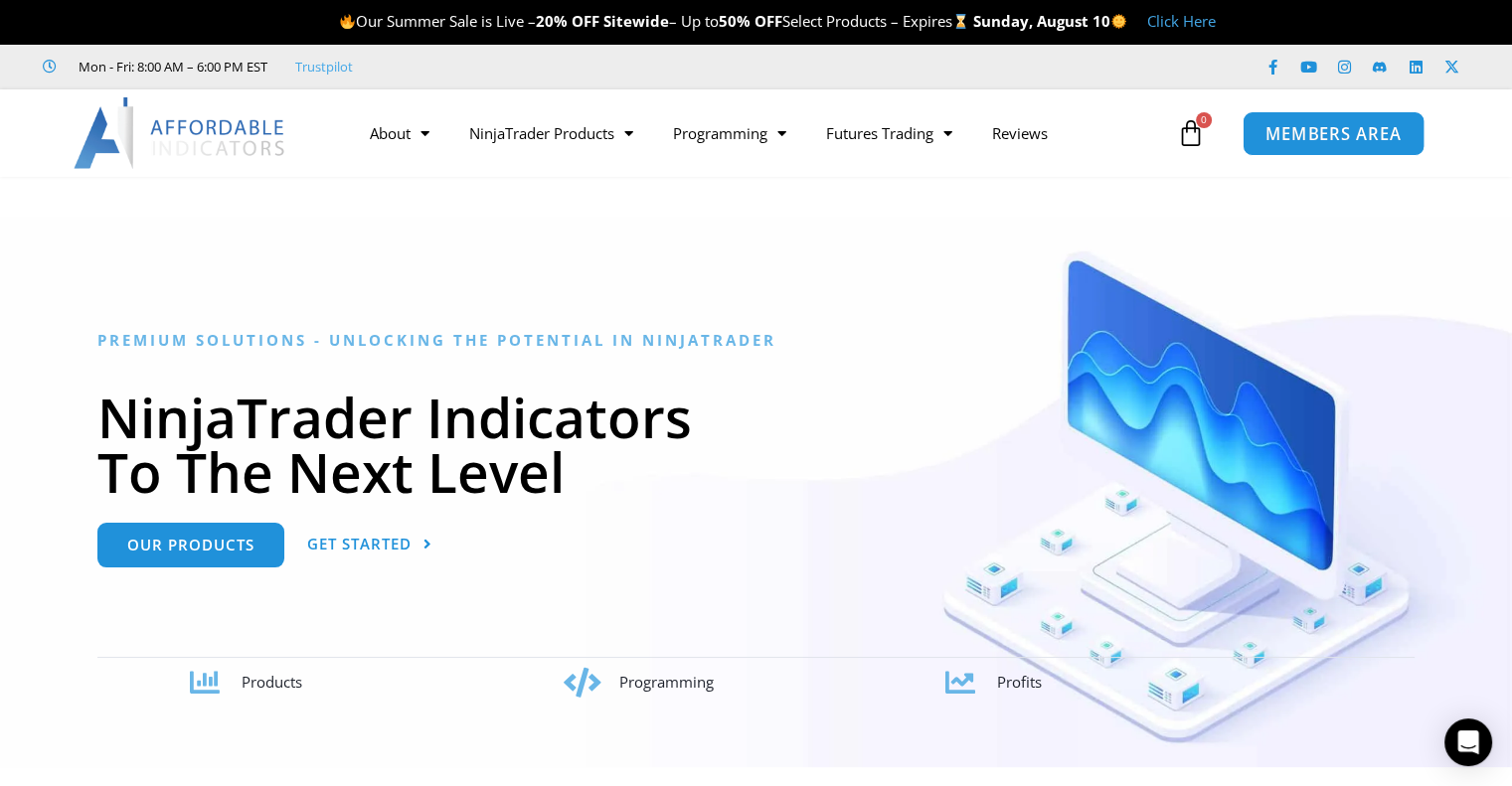 click on "MEMBERS AREA" at bounding box center (1333, 133) 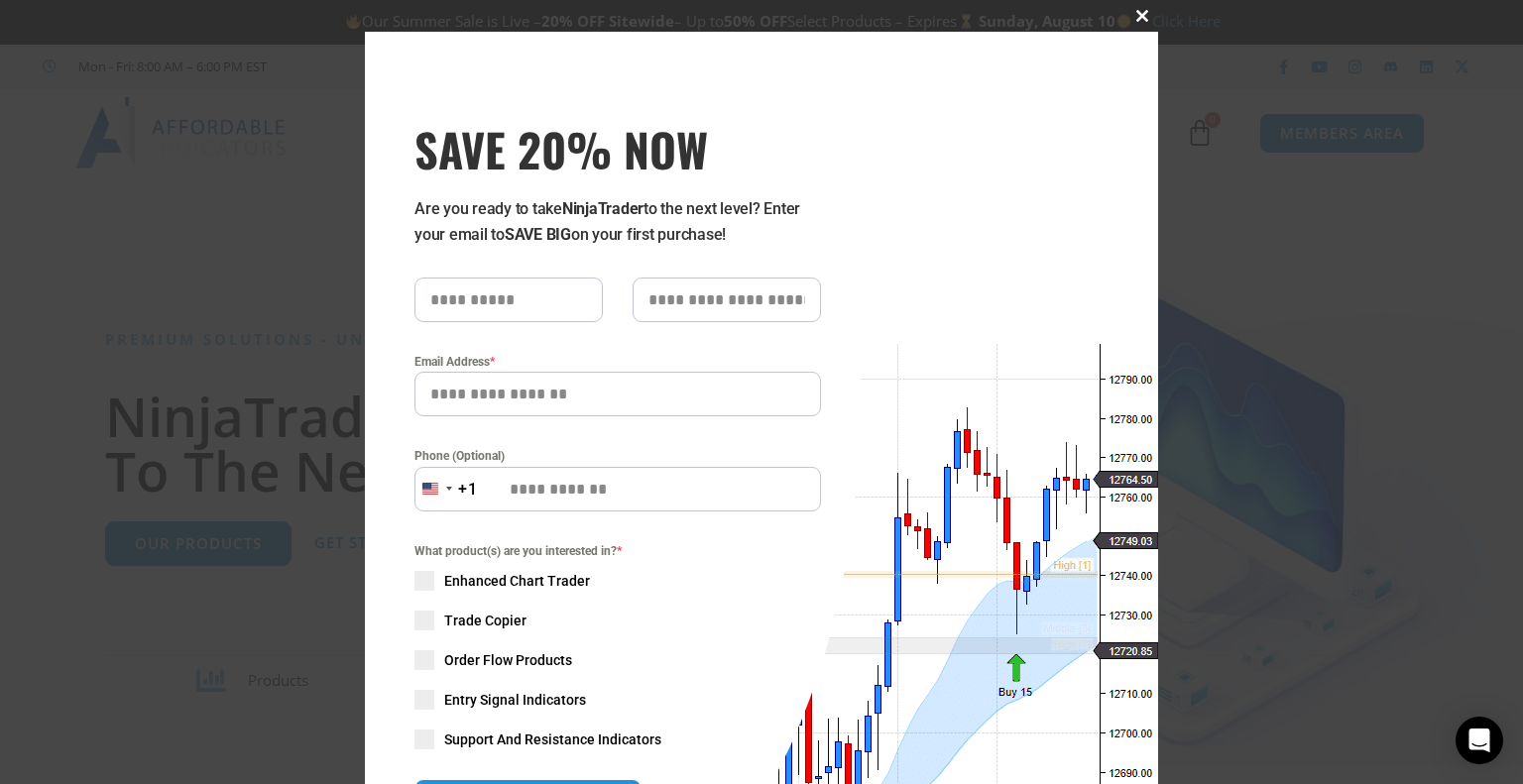 click at bounding box center (1142, 16) 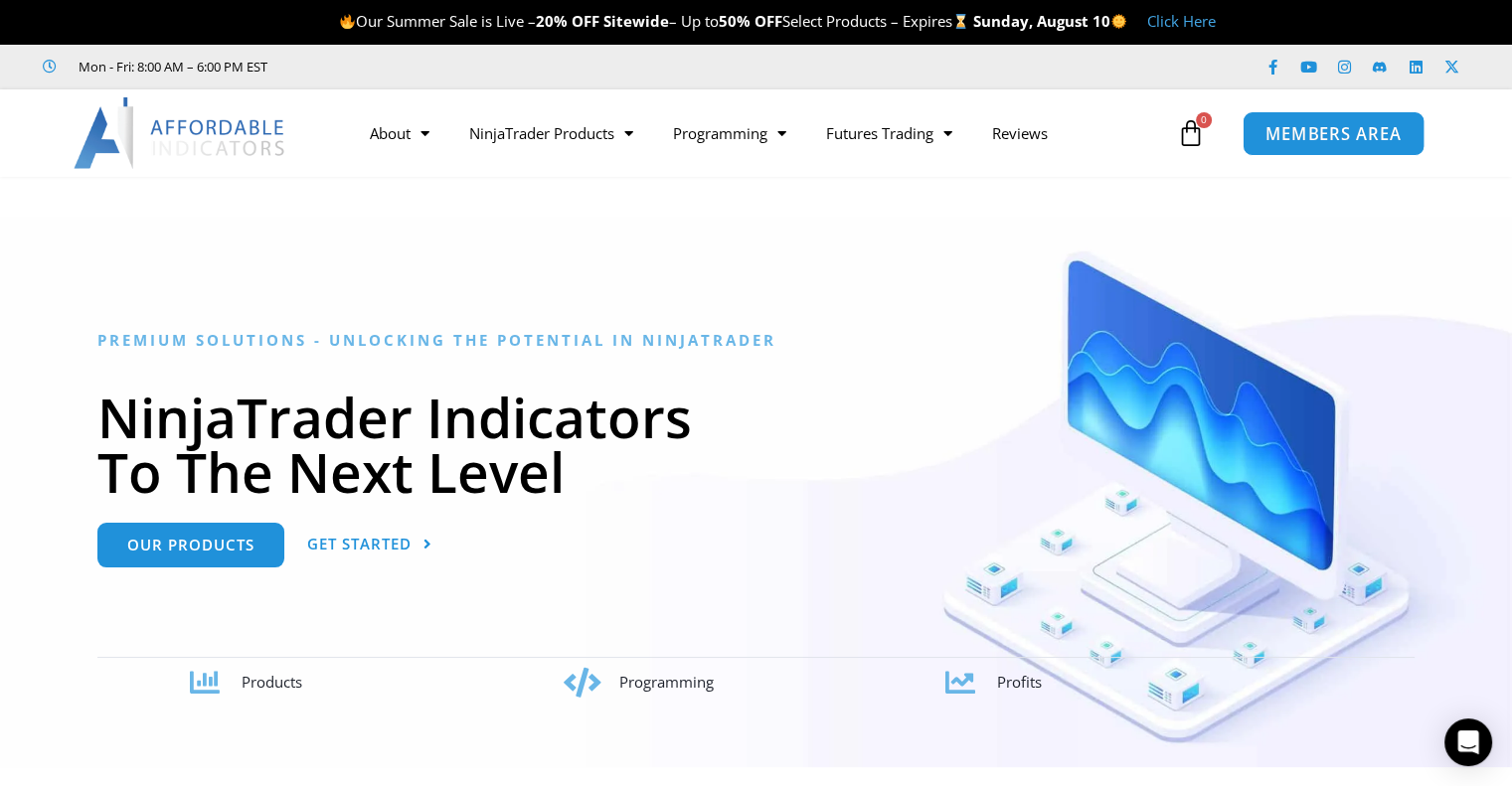 click on "MEMBERS AREA" at bounding box center [1333, 133] 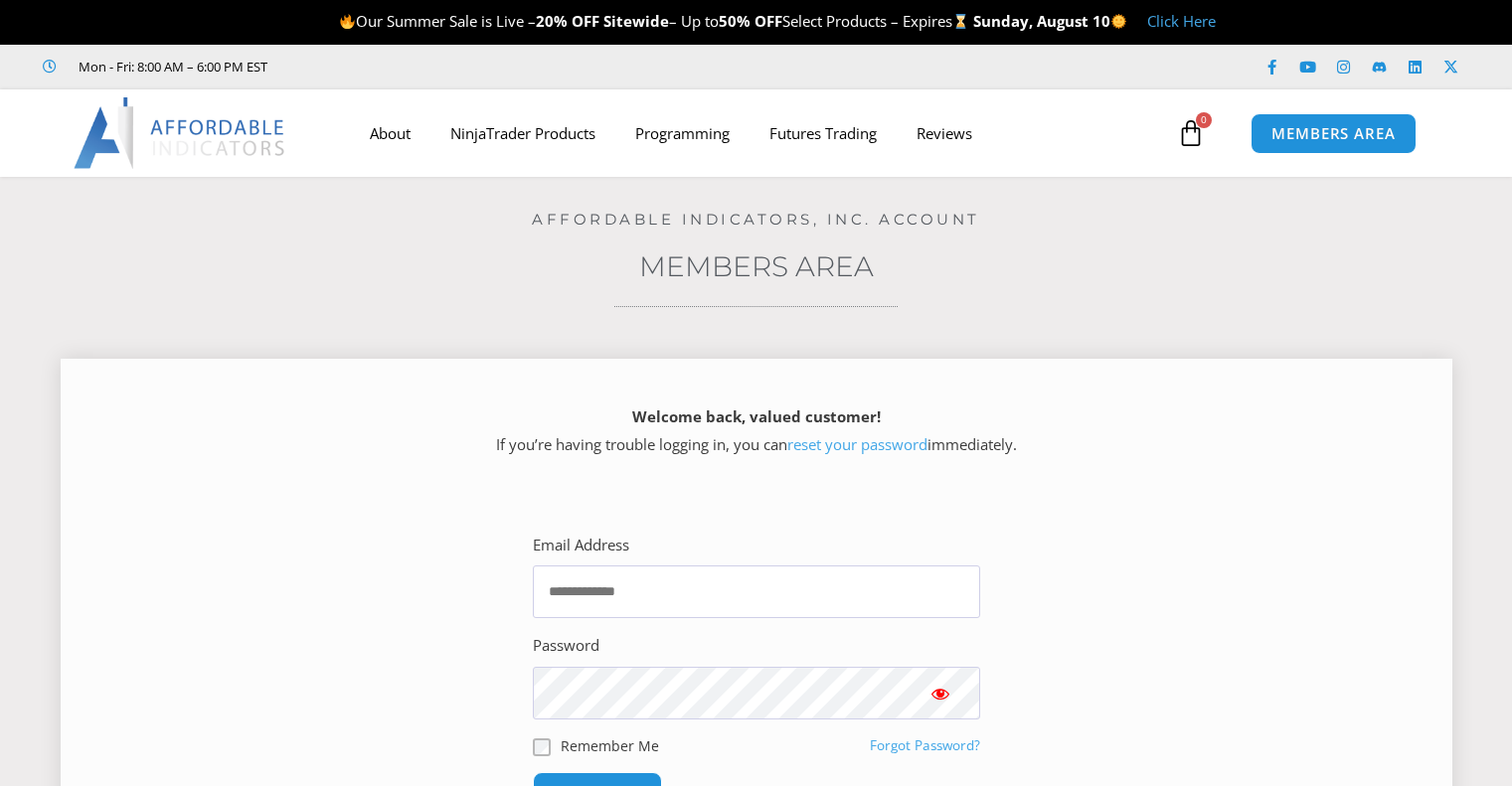 scroll, scrollTop: 0, scrollLeft: 0, axis: both 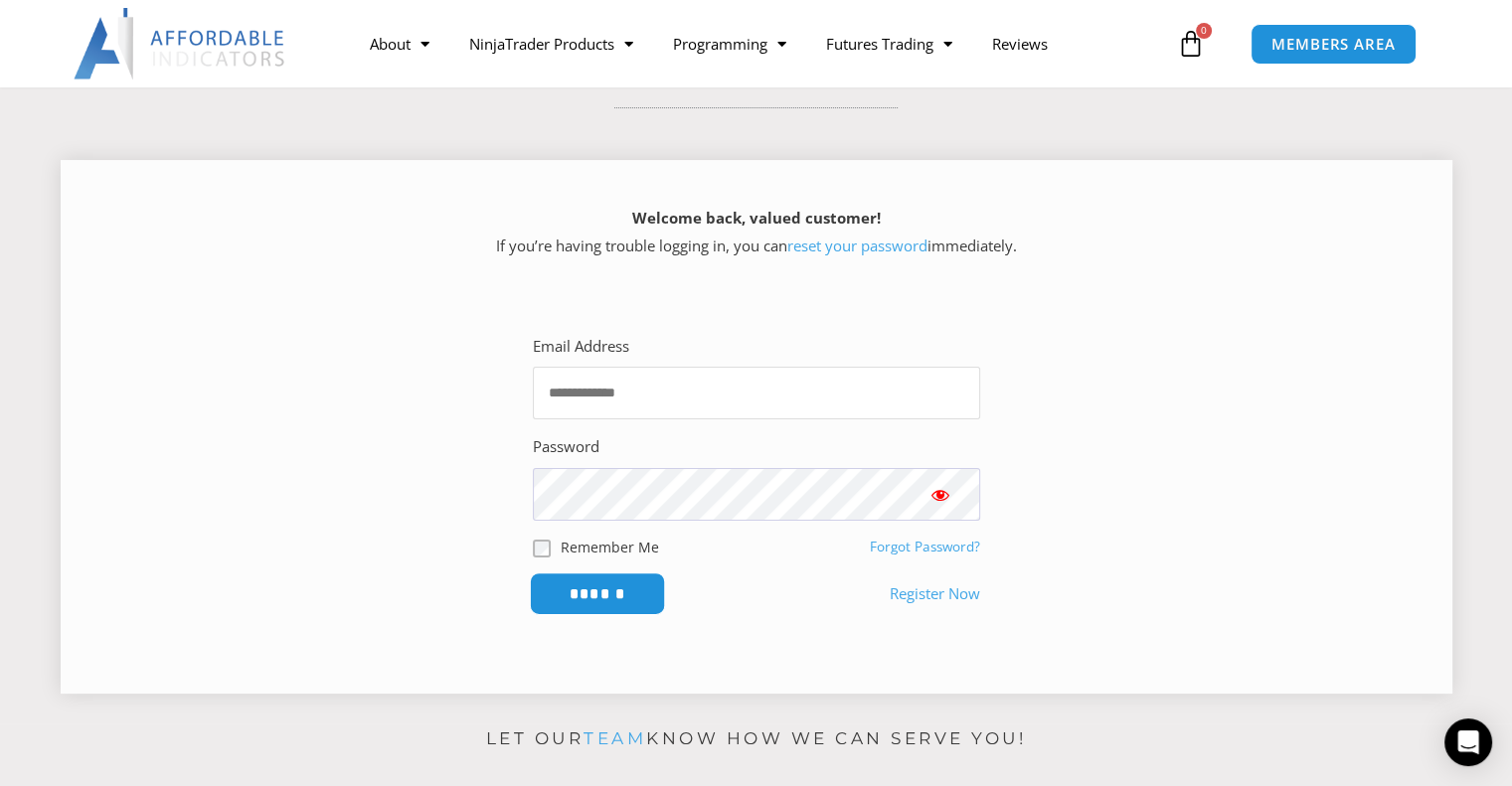 type on "**********" 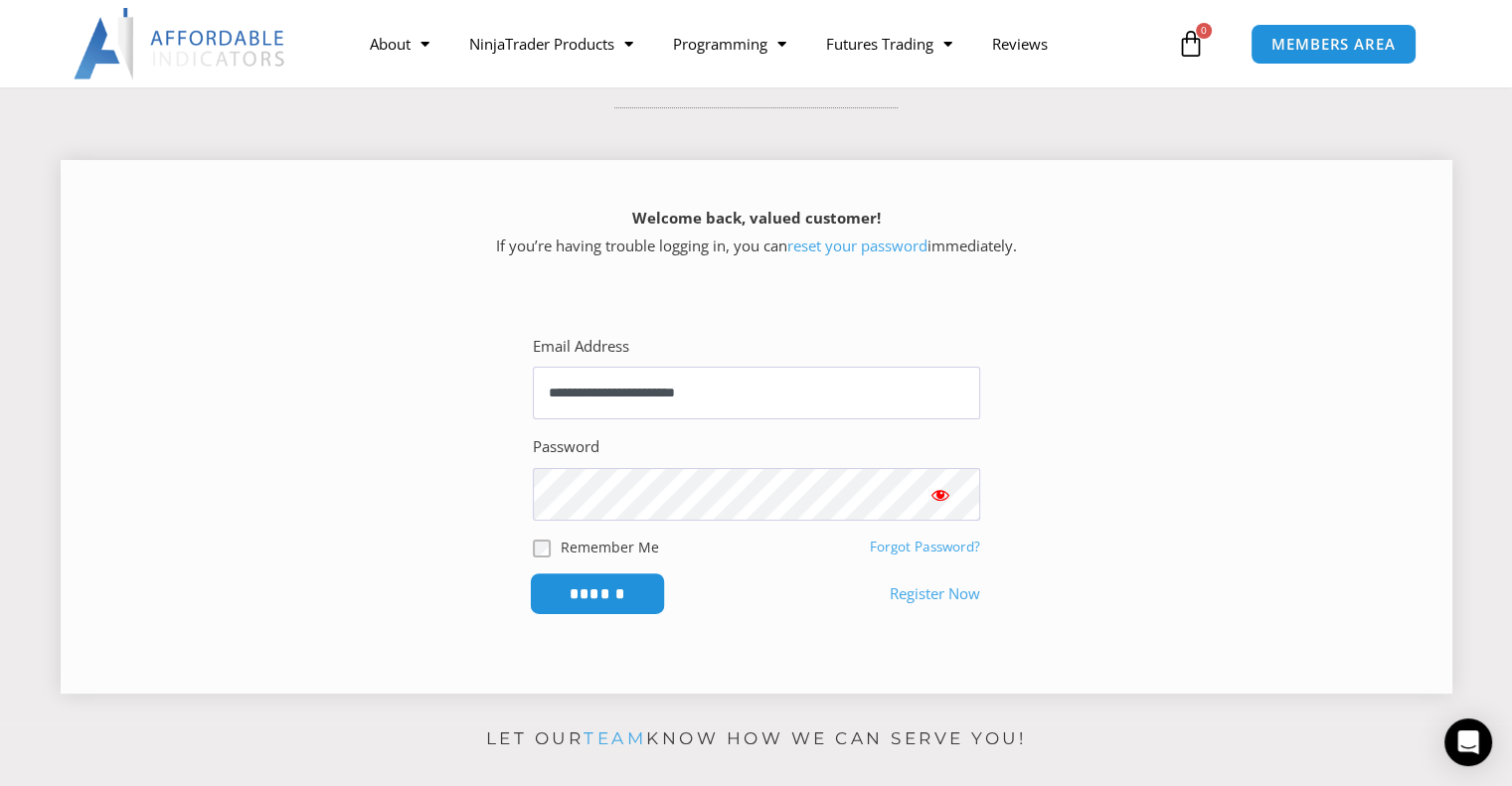 click on "******" at bounding box center (596, 593) 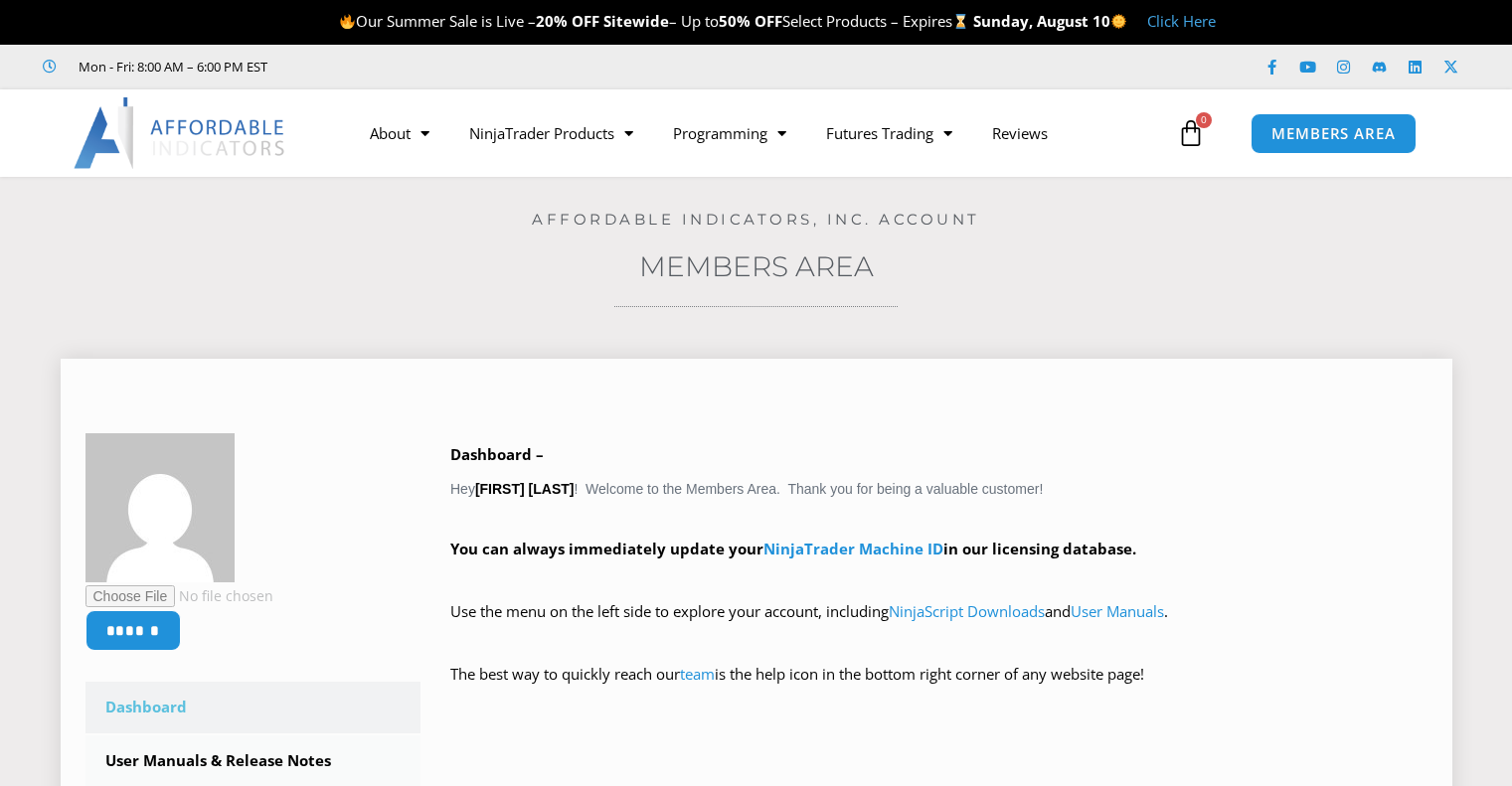 scroll, scrollTop: 0, scrollLeft: 0, axis: both 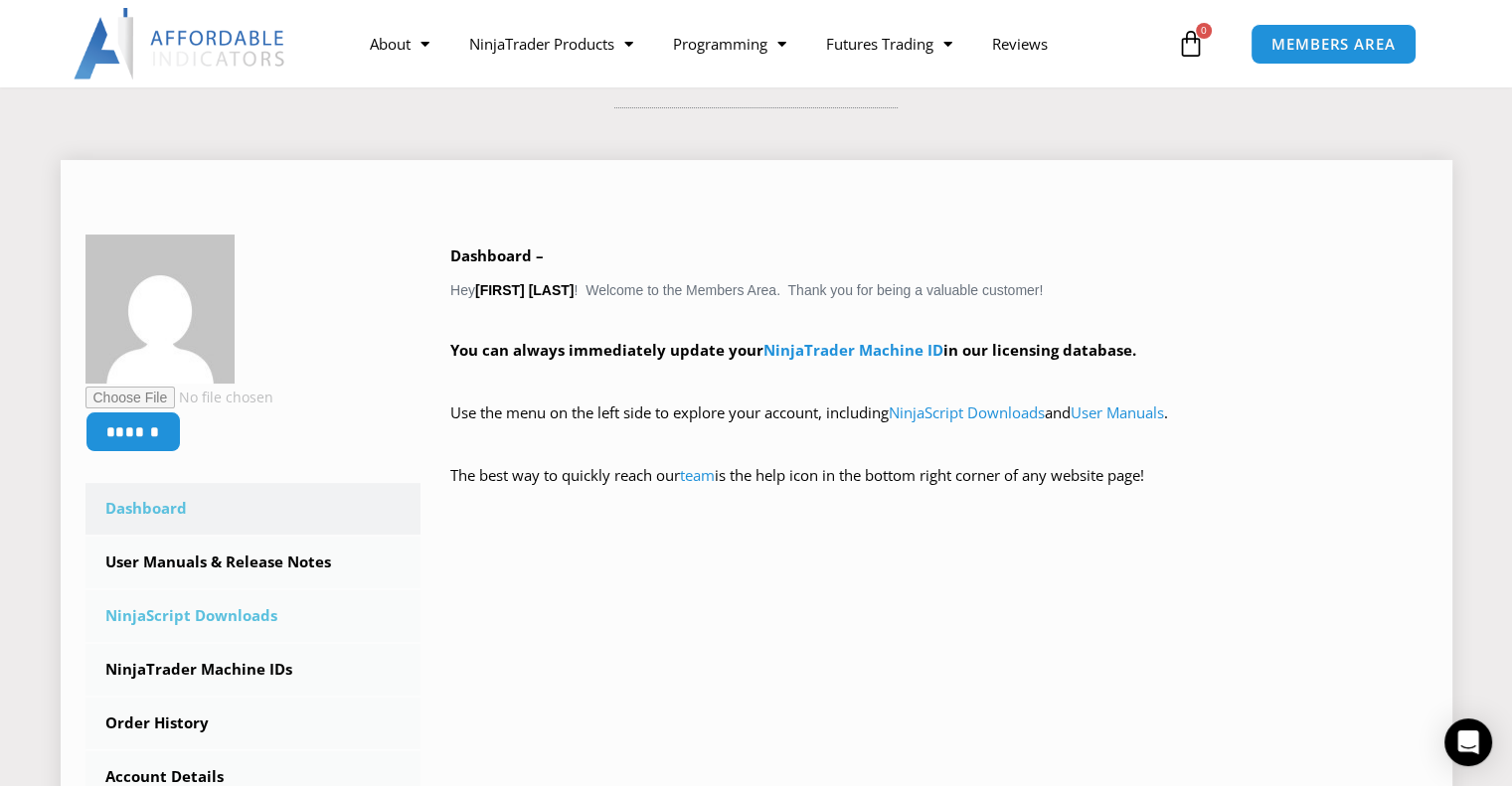 click on "NinjaScript Downloads" at bounding box center (253, 616) 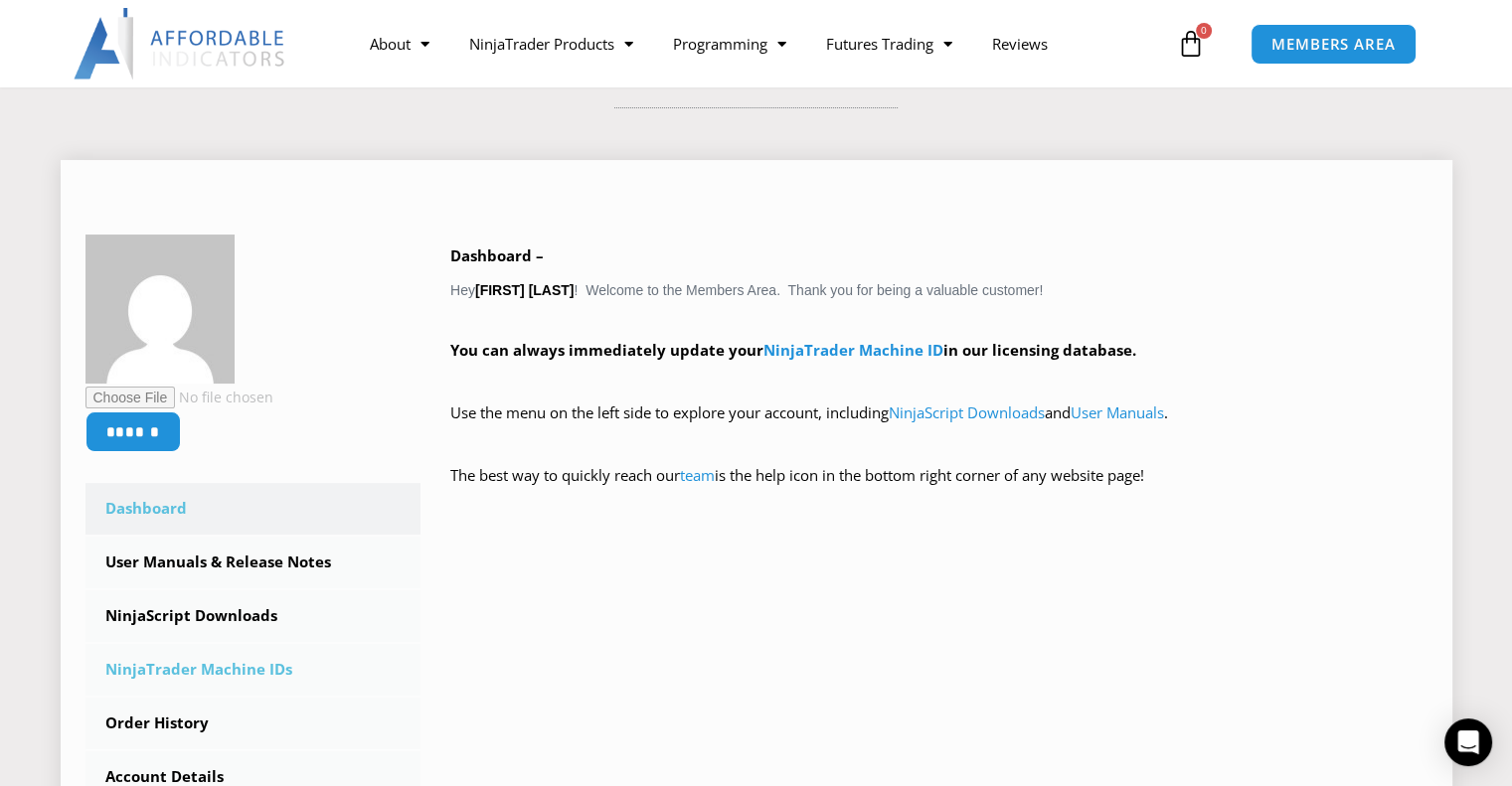 click on "NinjaTrader Machine IDs" at bounding box center [253, 670] 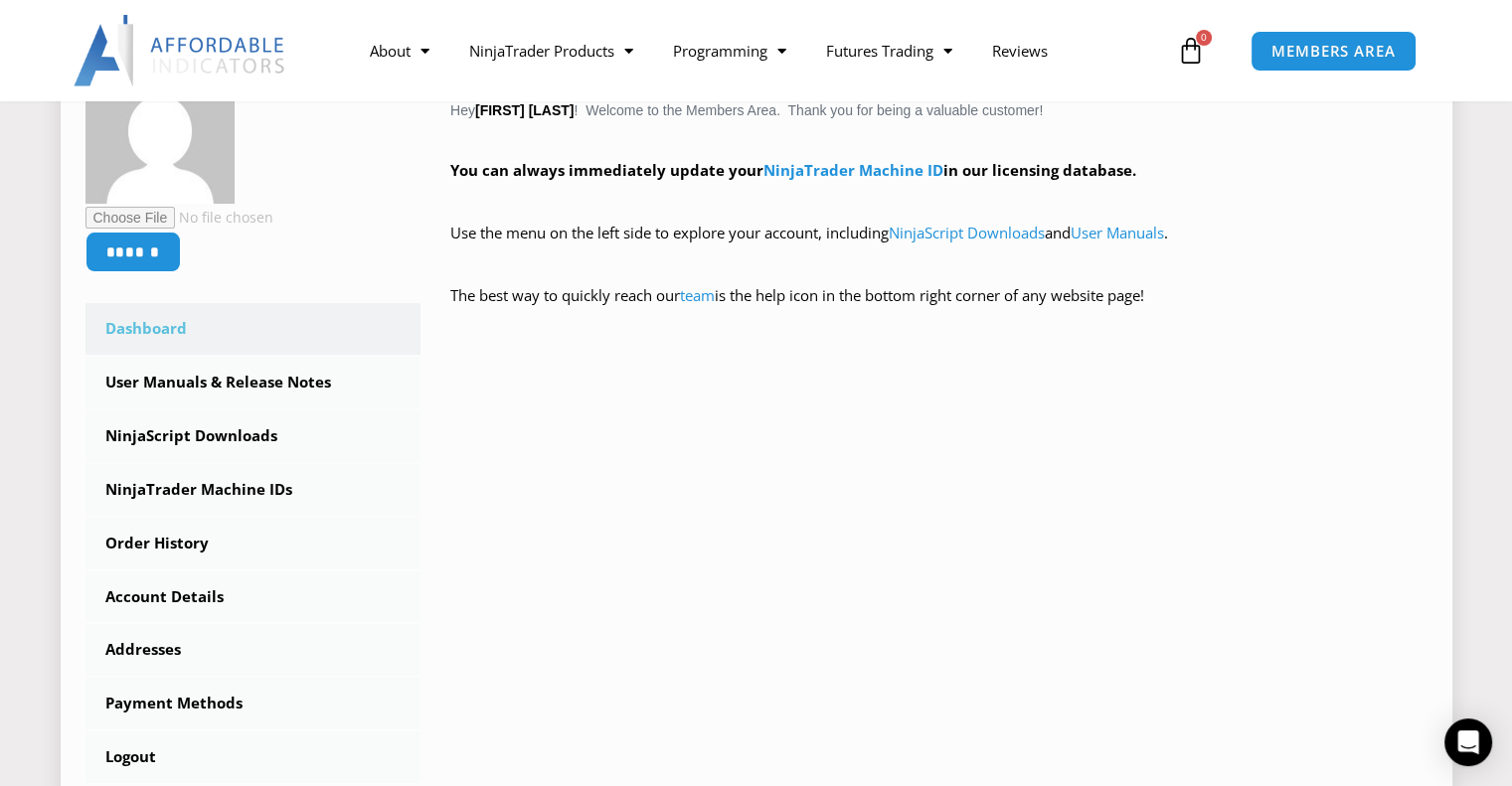 scroll, scrollTop: 397, scrollLeft: 0, axis: vertical 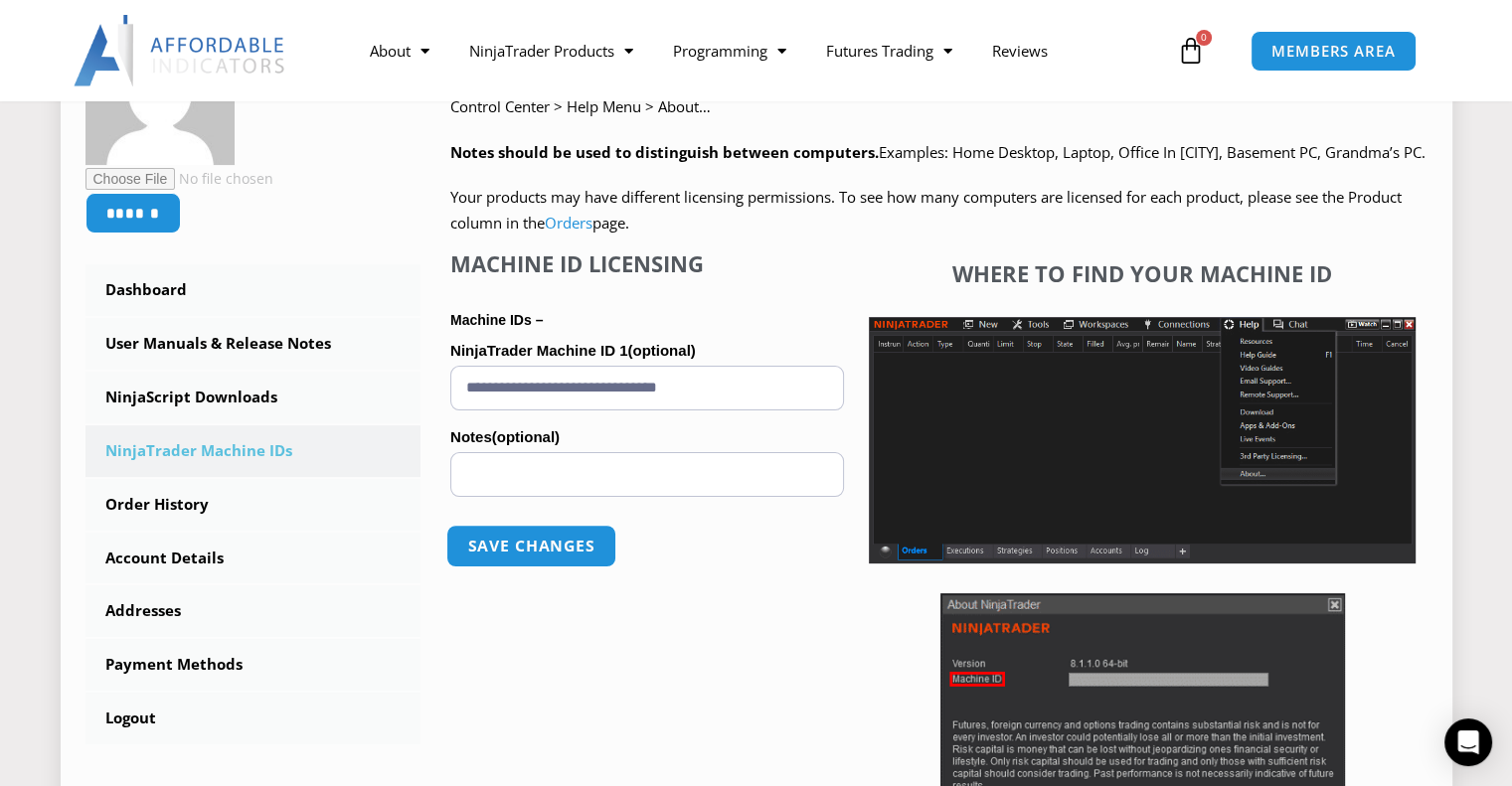 click on "Save changes" at bounding box center [531, 546] 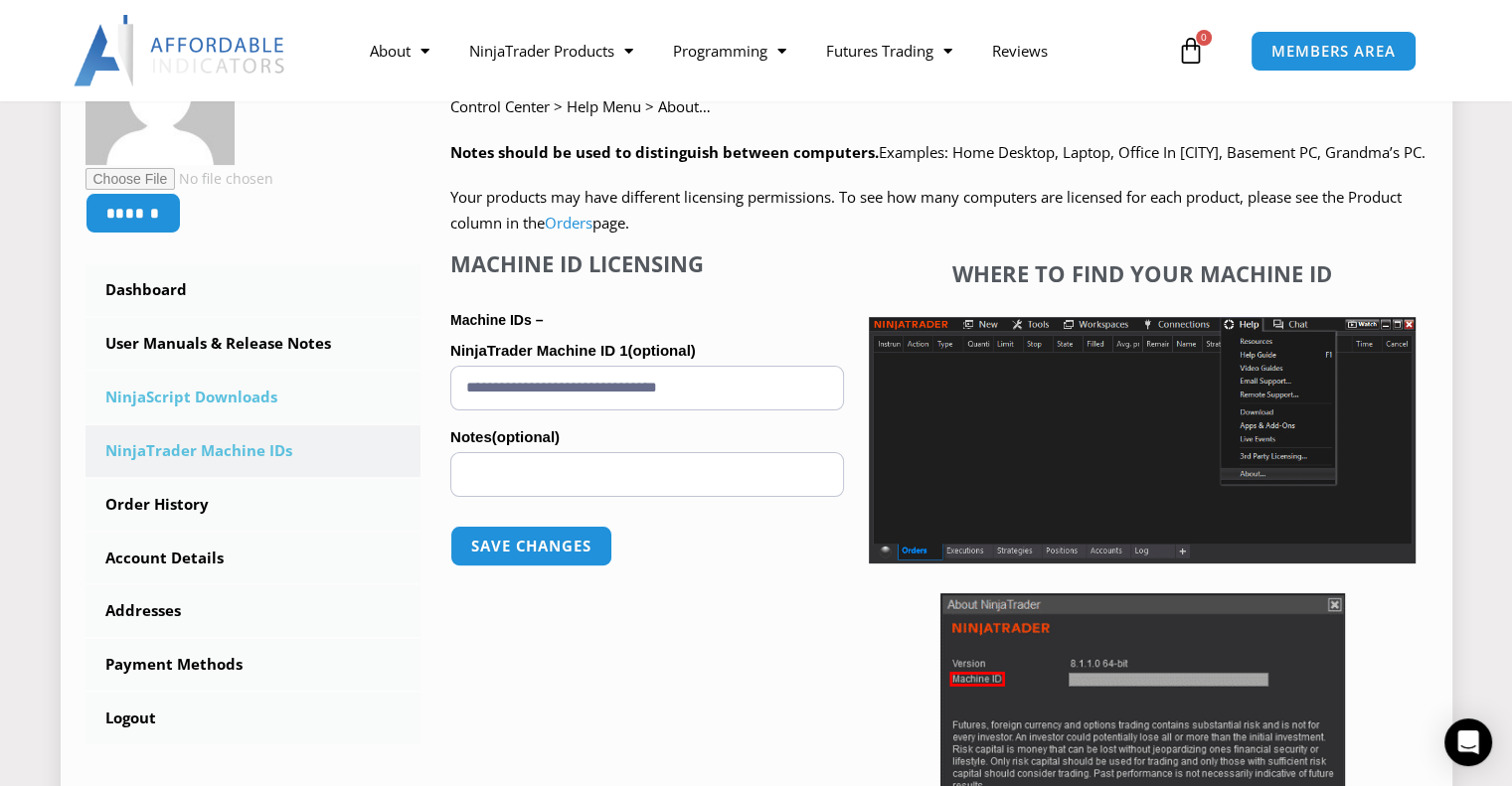 click on "NinjaScript Downloads" at bounding box center [253, 397] 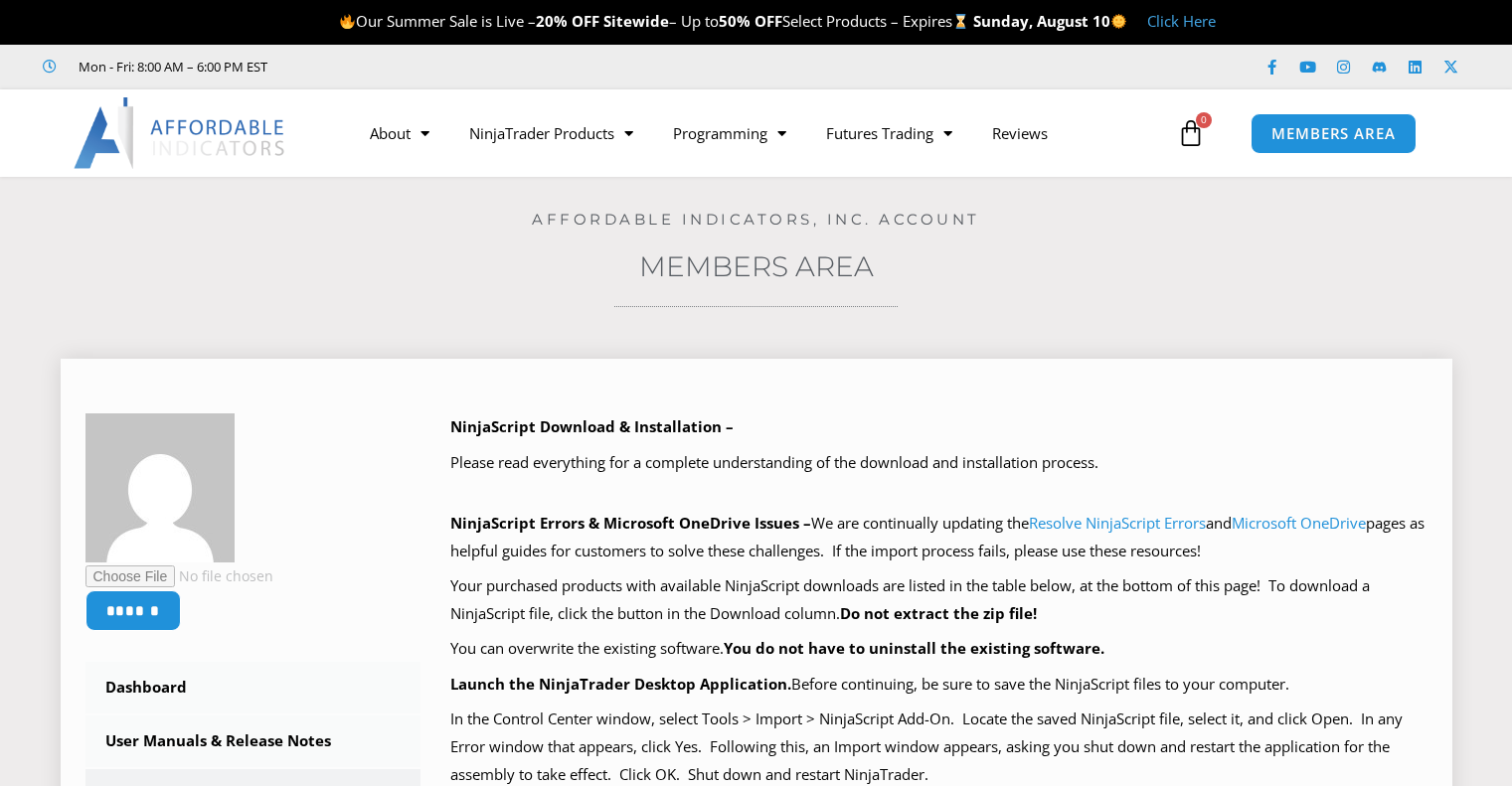 scroll, scrollTop: 432, scrollLeft: 0, axis: vertical 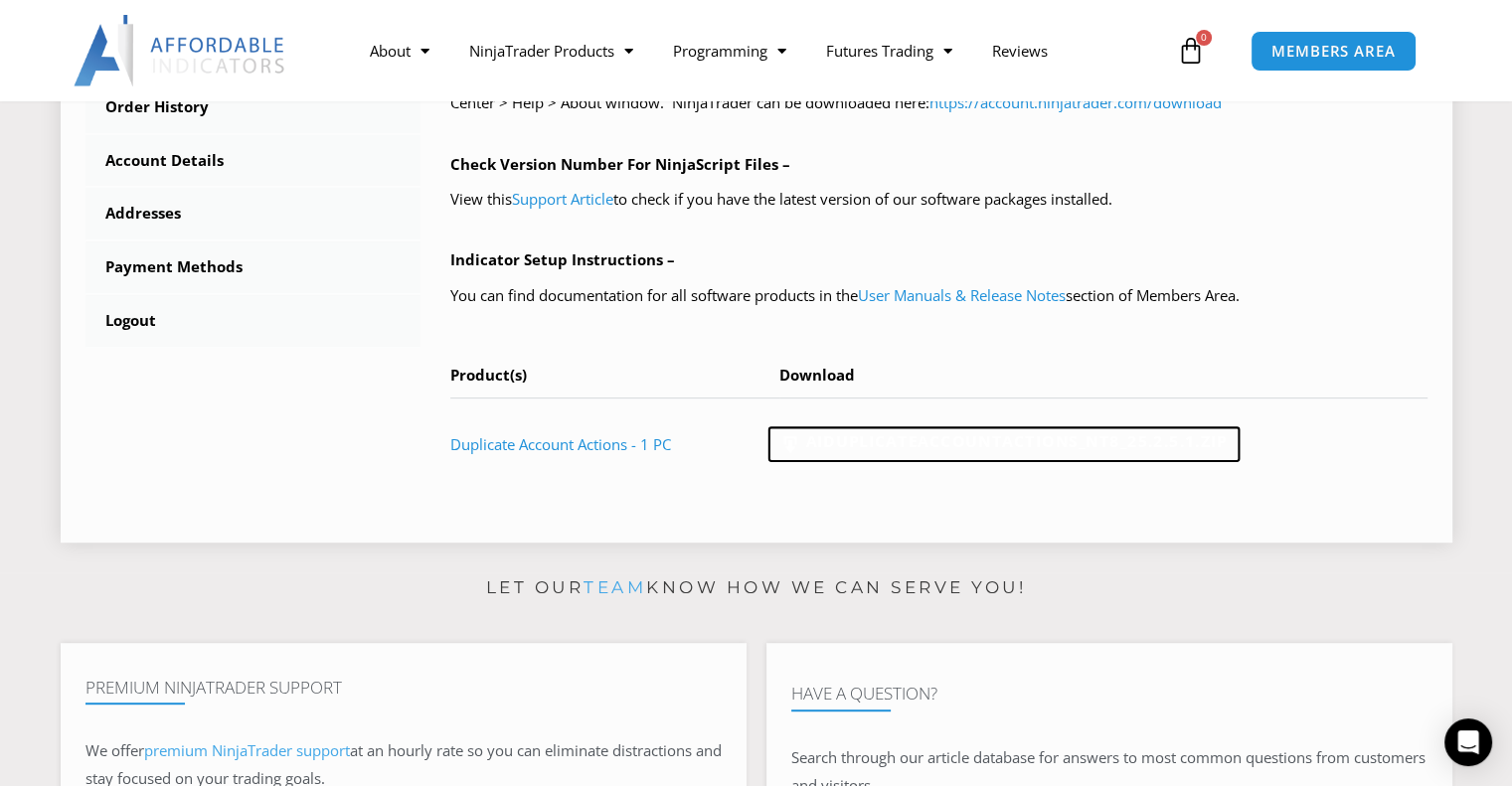 click on "AIDuplicateAccountActions_NT8_25.2.5.1.zip" at bounding box center (1003, 445) 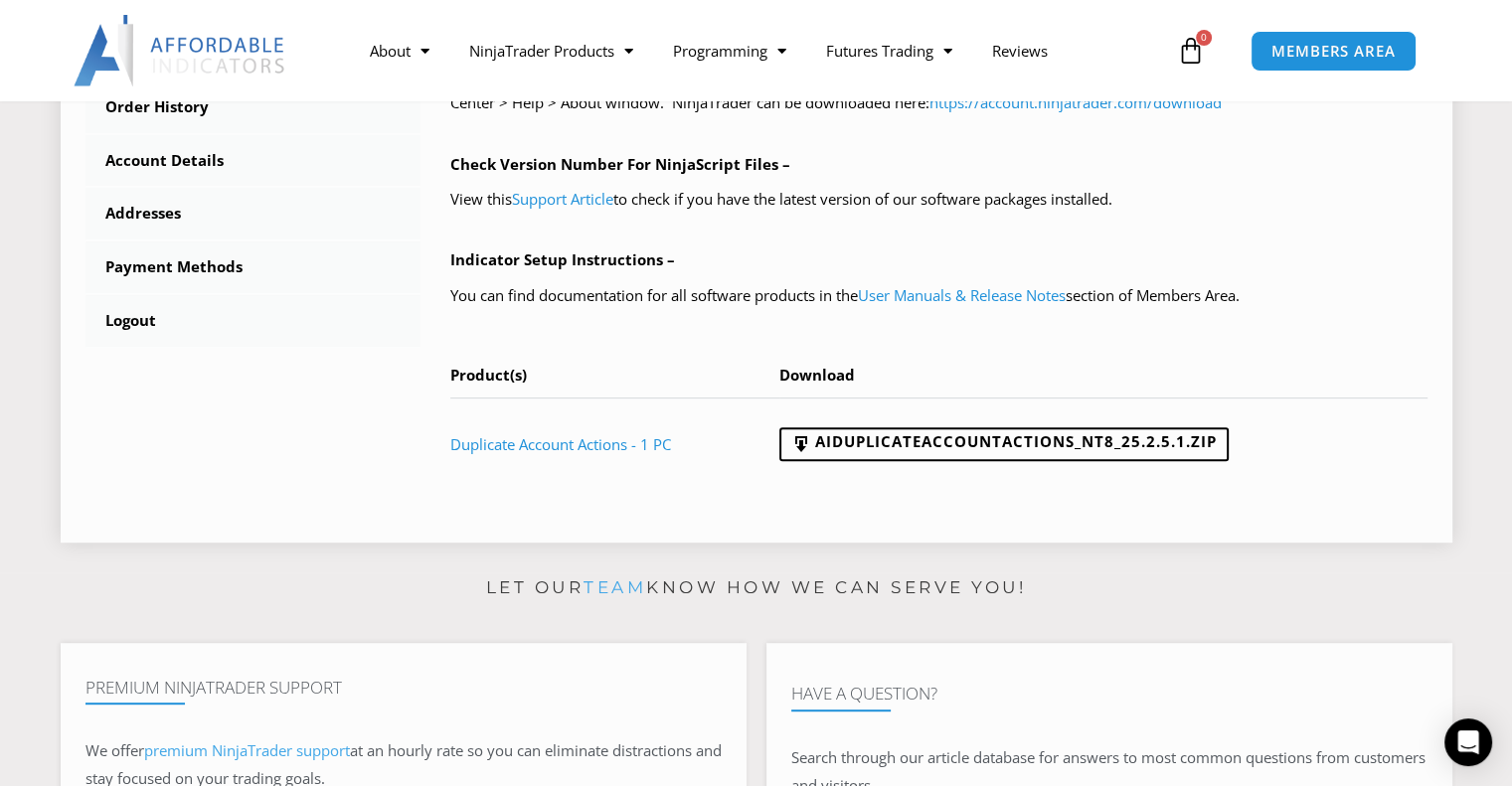 drag, startPoint x: 1398, startPoint y: 0, endPoint x: 1292, endPoint y: 254, distance: 275.2308 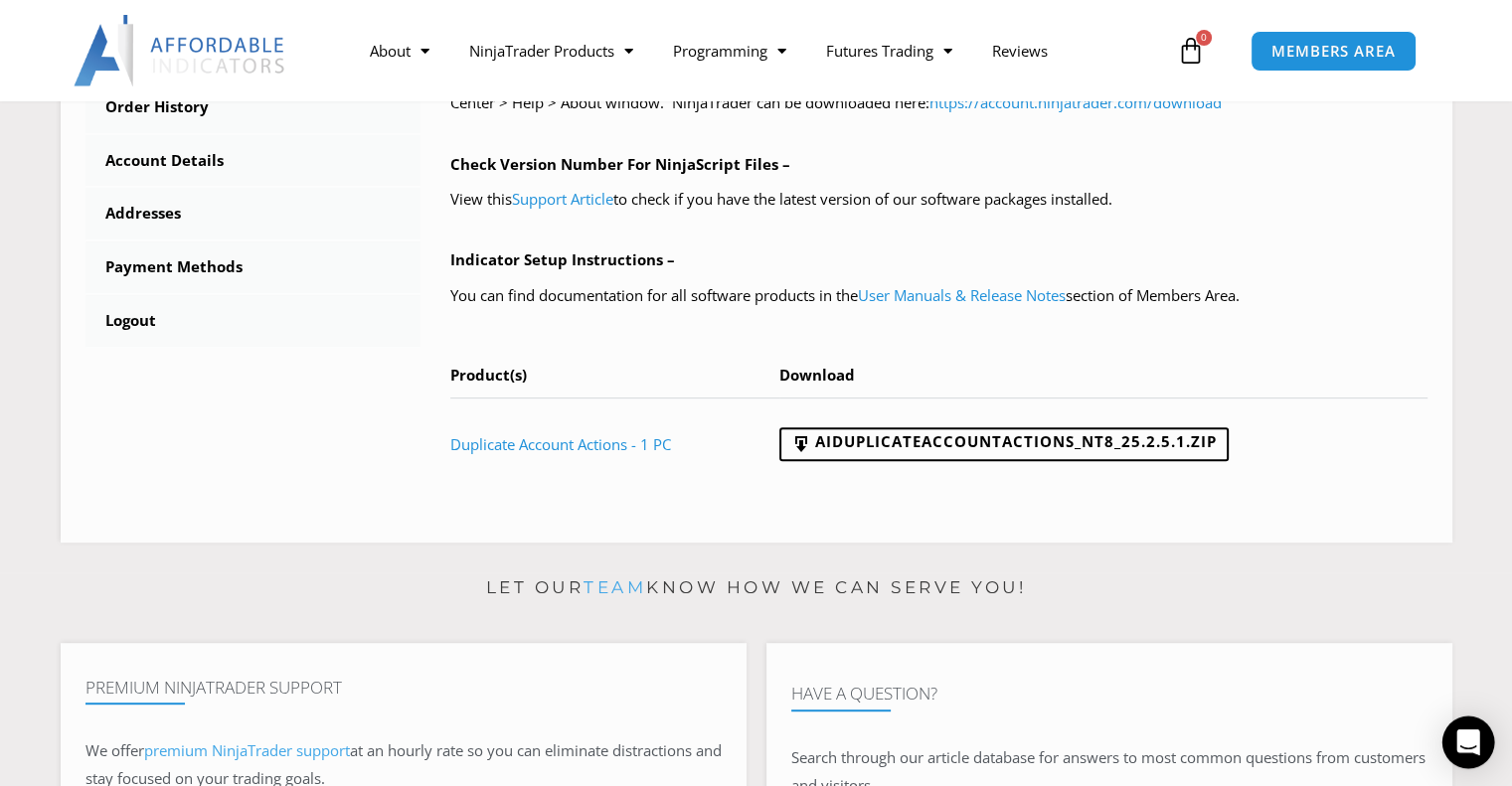 click 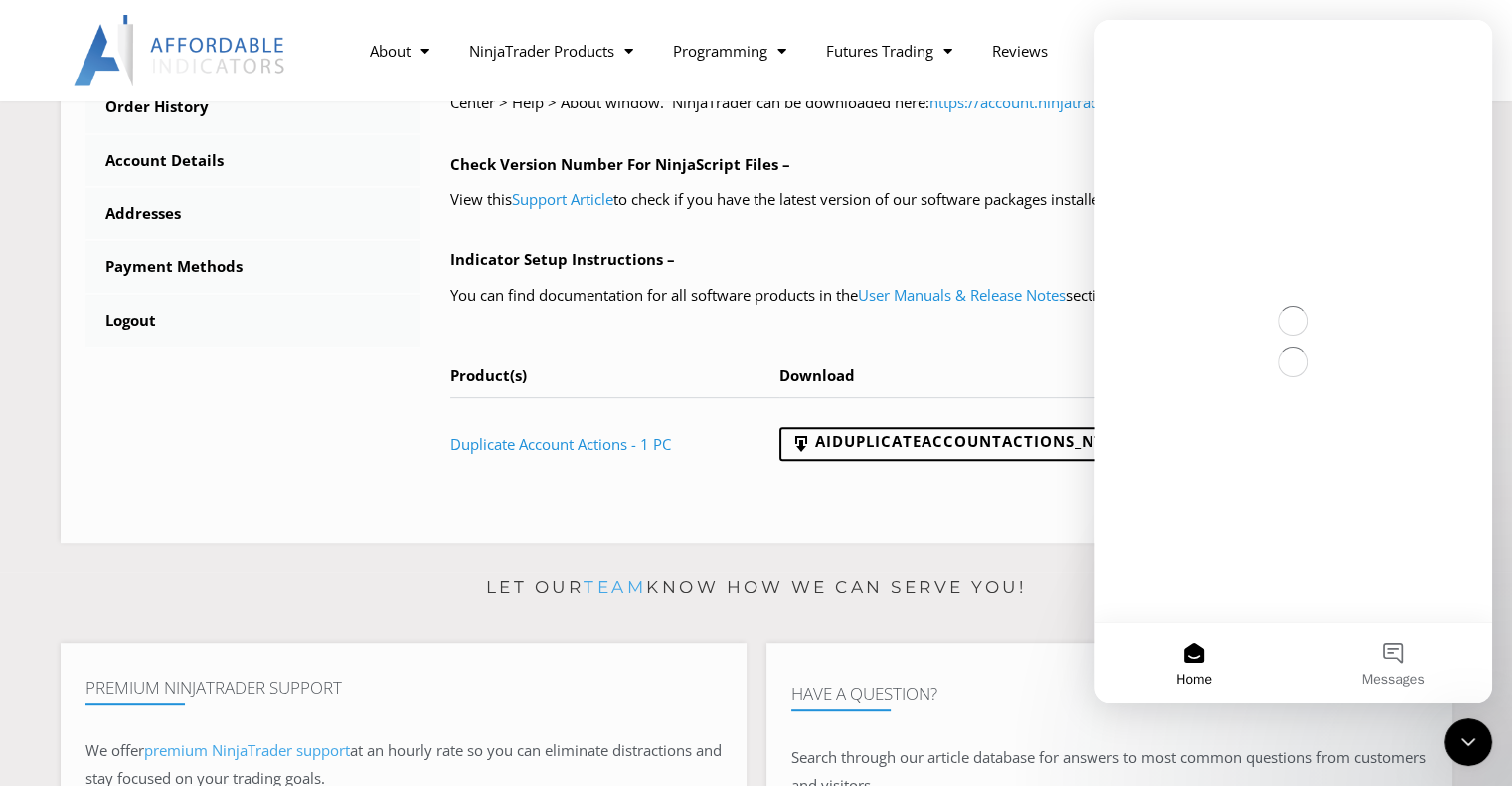scroll, scrollTop: 0, scrollLeft: 0, axis: both 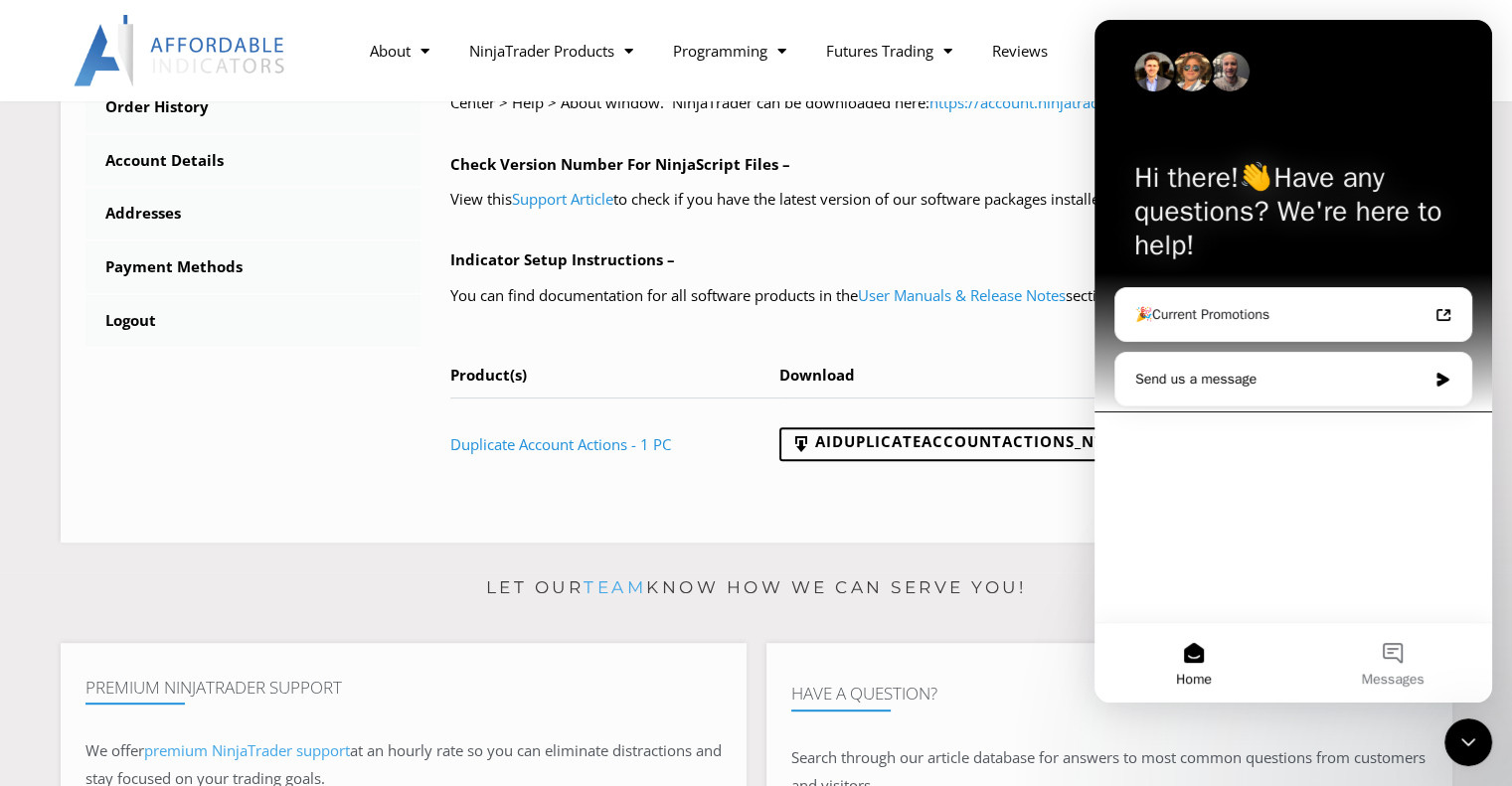 click on "Send us a message" at bounding box center (1280, 379) 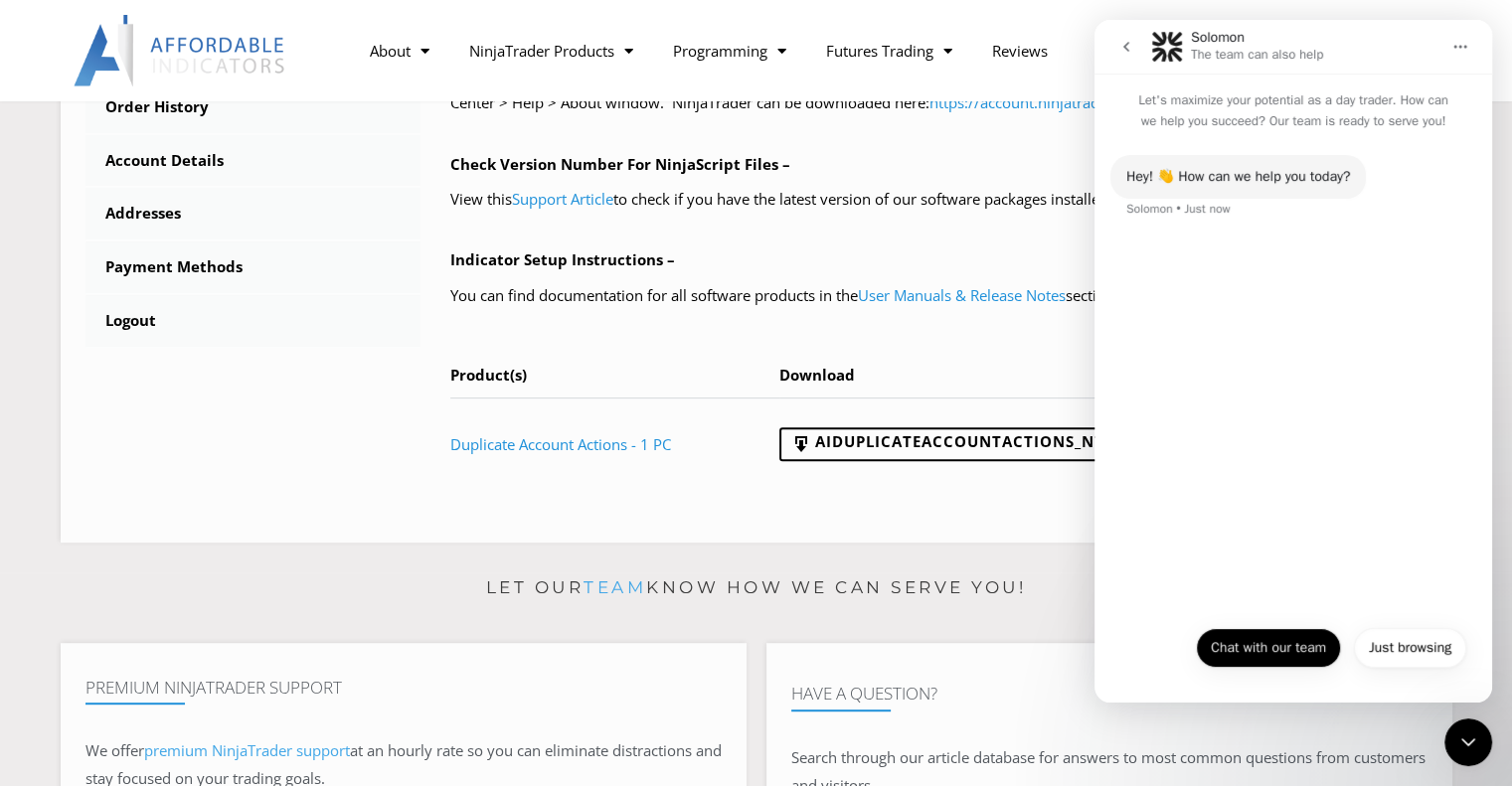 click on "Chat with our team" at bounding box center [1268, 648] 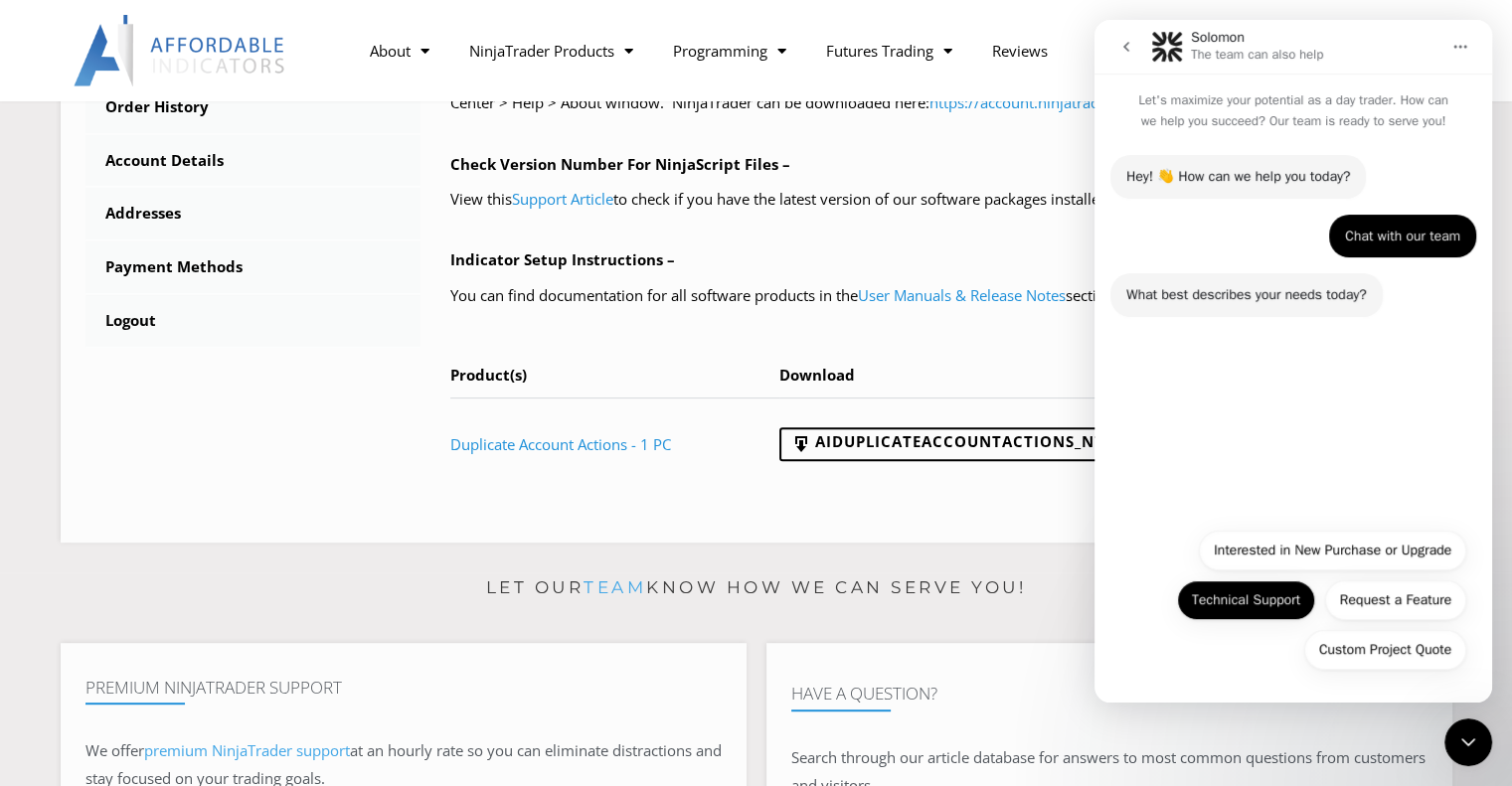 click on "Technical Support" at bounding box center (1246, 600) 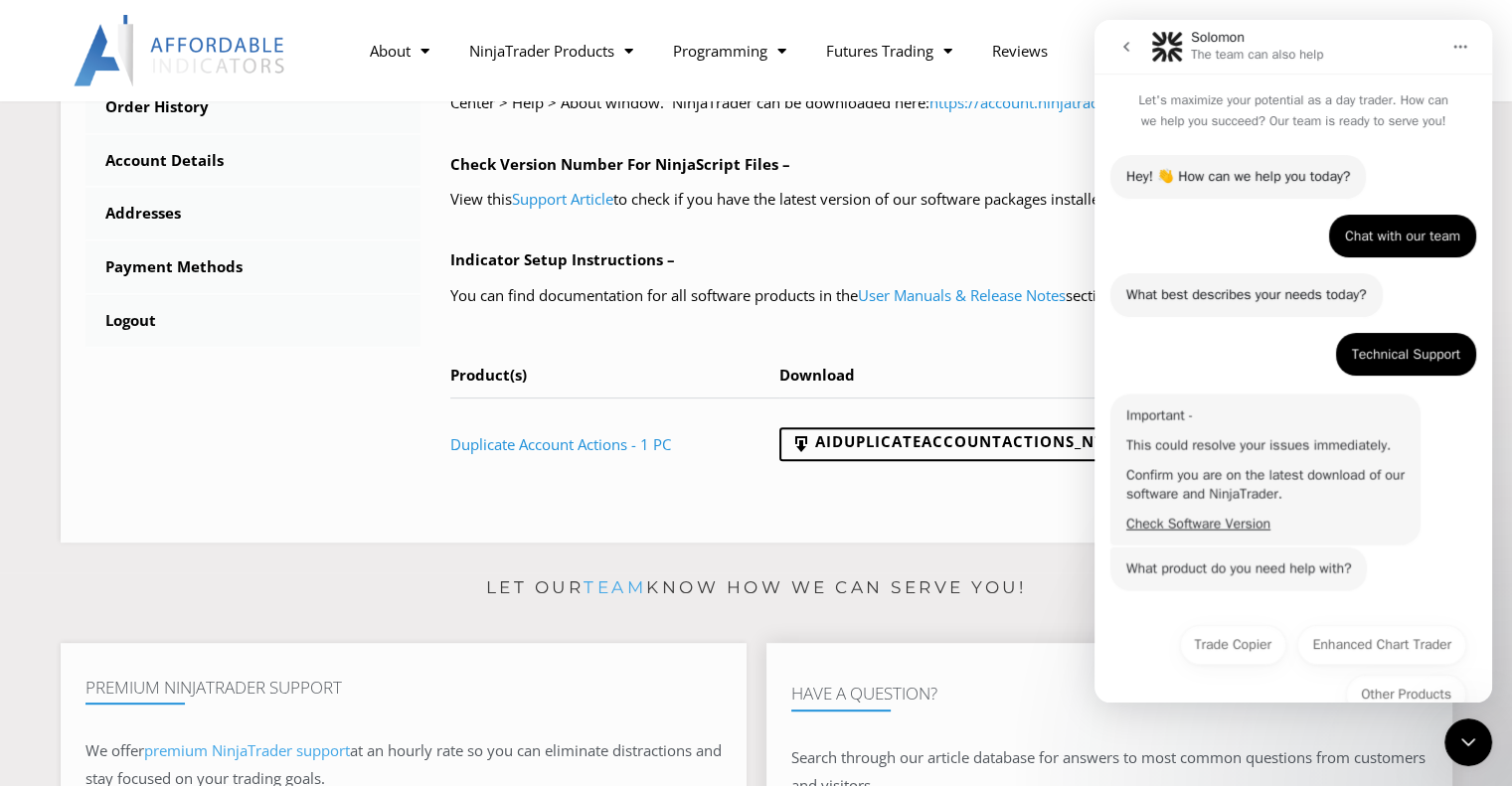 scroll, scrollTop: 44, scrollLeft: 0, axis: vertical 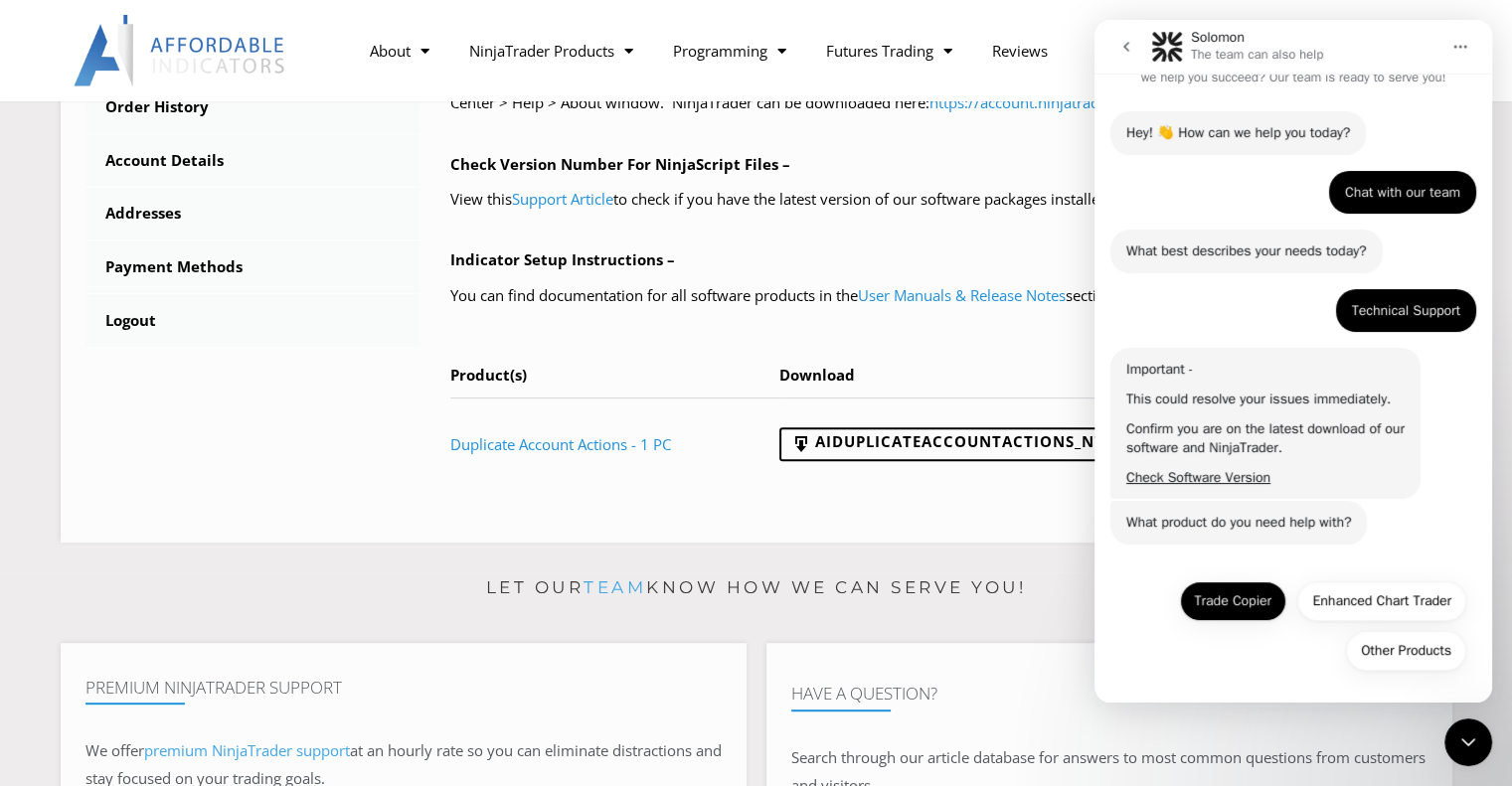 click on "Trade Copier" at bounding box center (1233, 601) 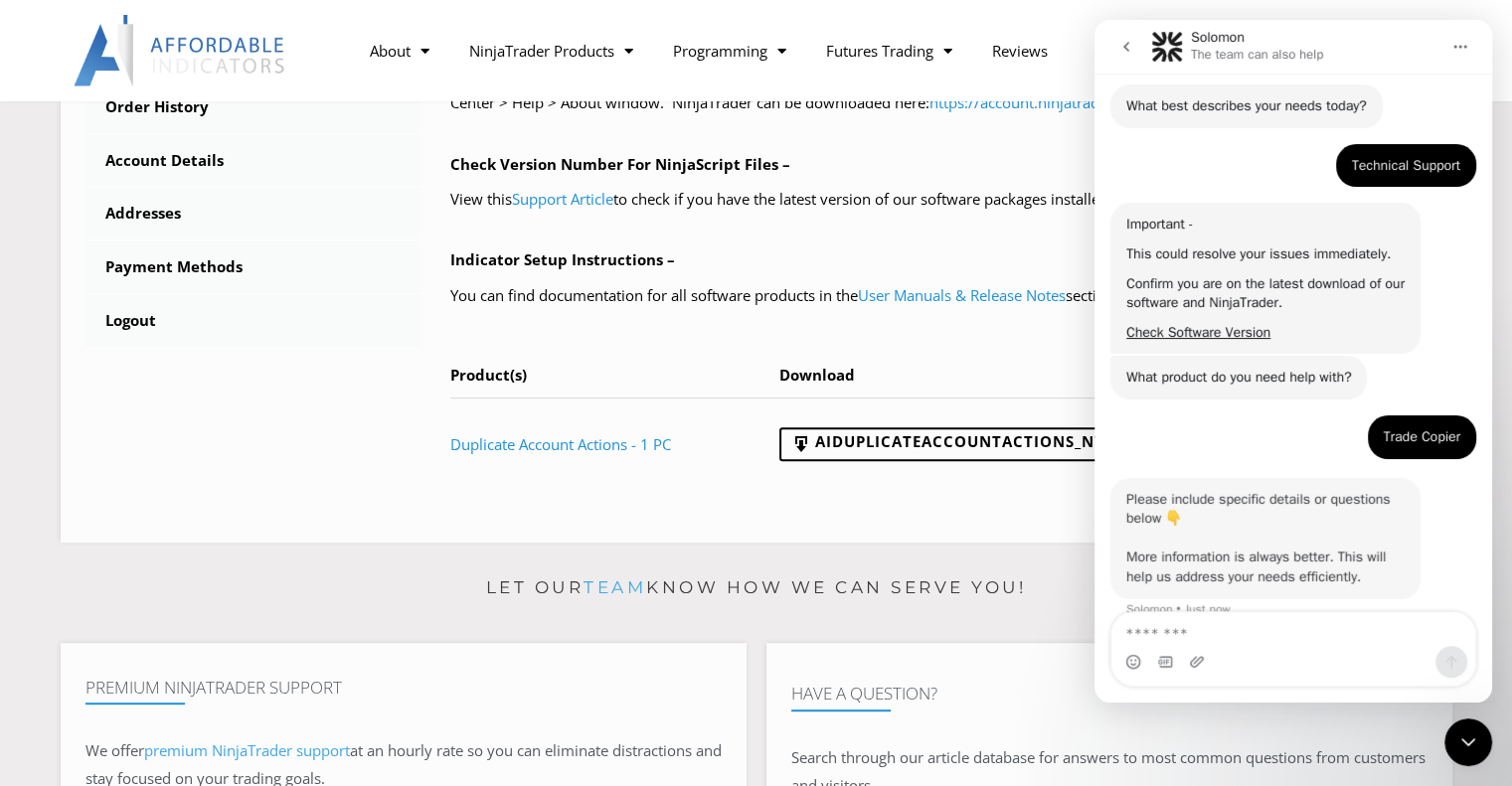 scroll, scrollTop: 214, scrollLeft: 0, axis: vertical 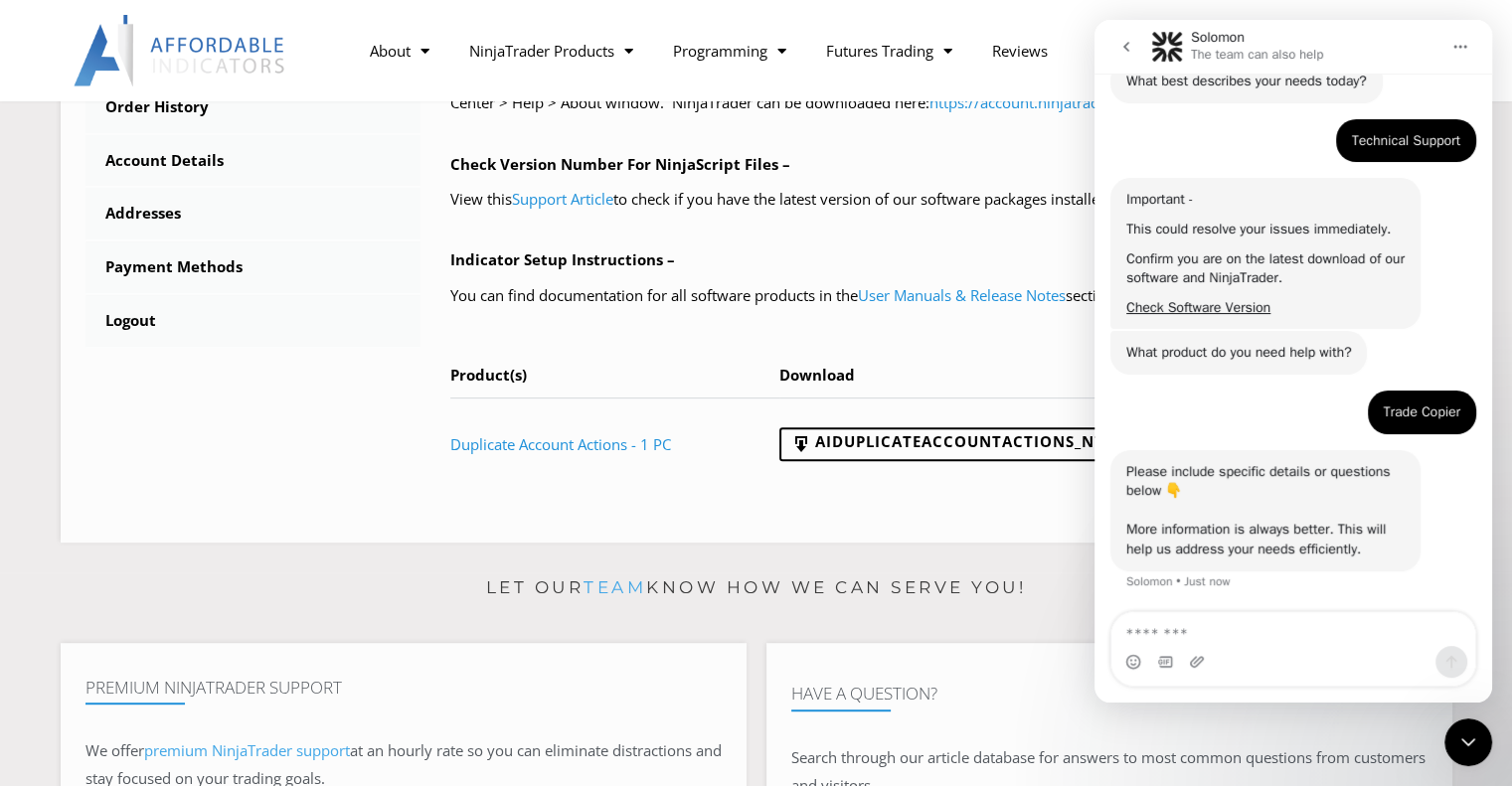 click at bounding box center [1293, 629] 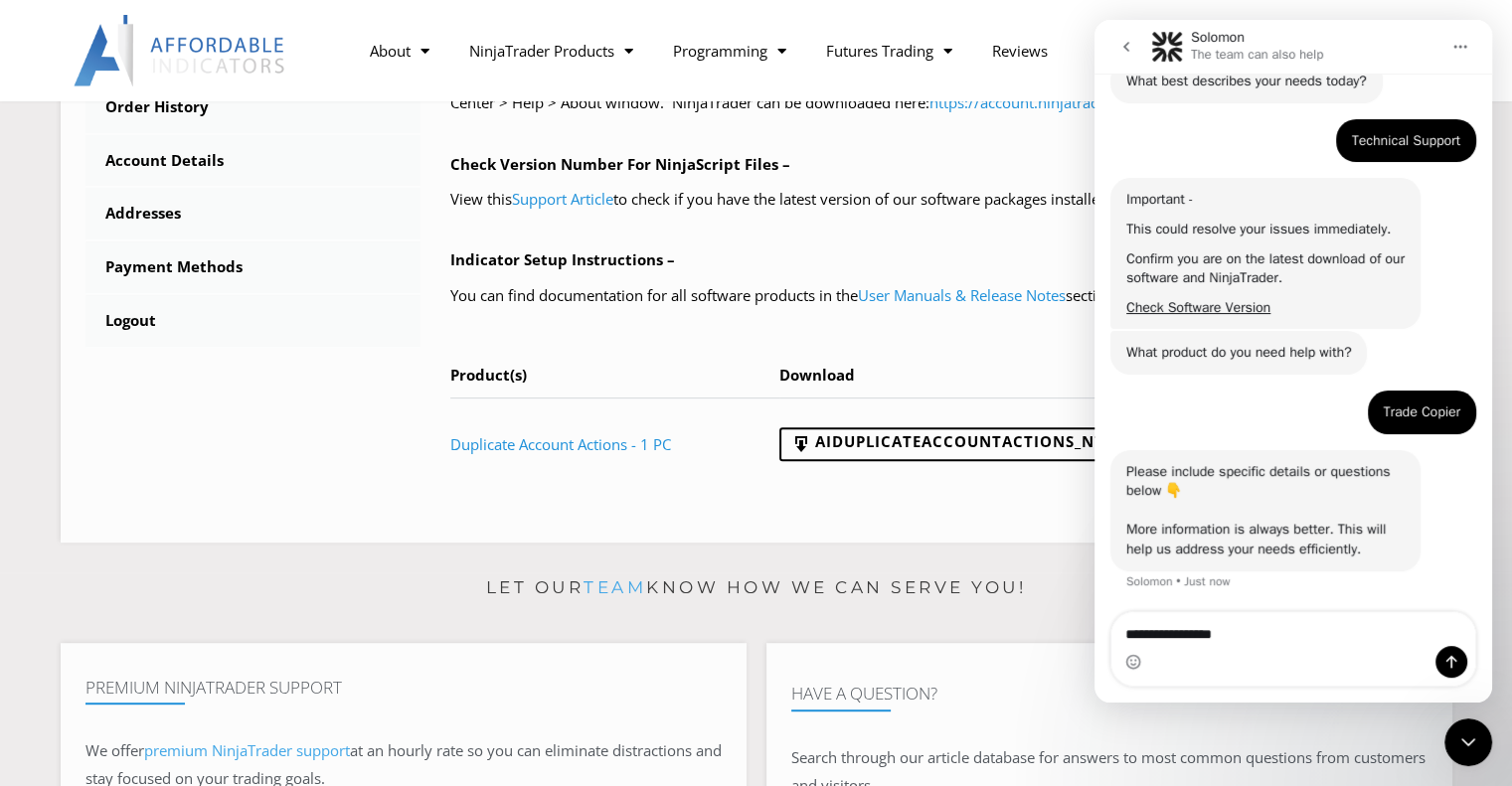 scroll, scrollTop: 288, scrollLeft: 0, axis: vertical 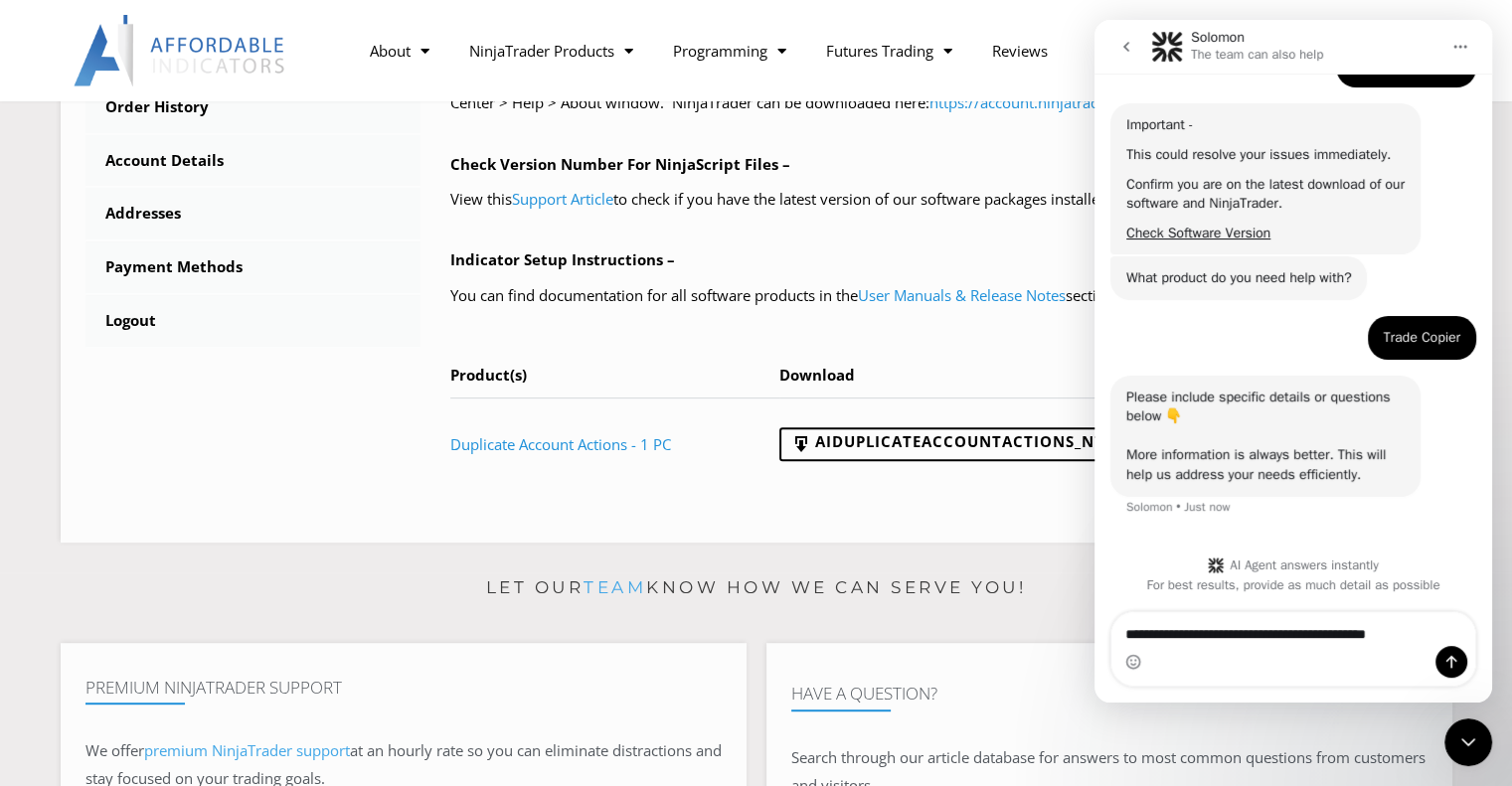 type on "**********" 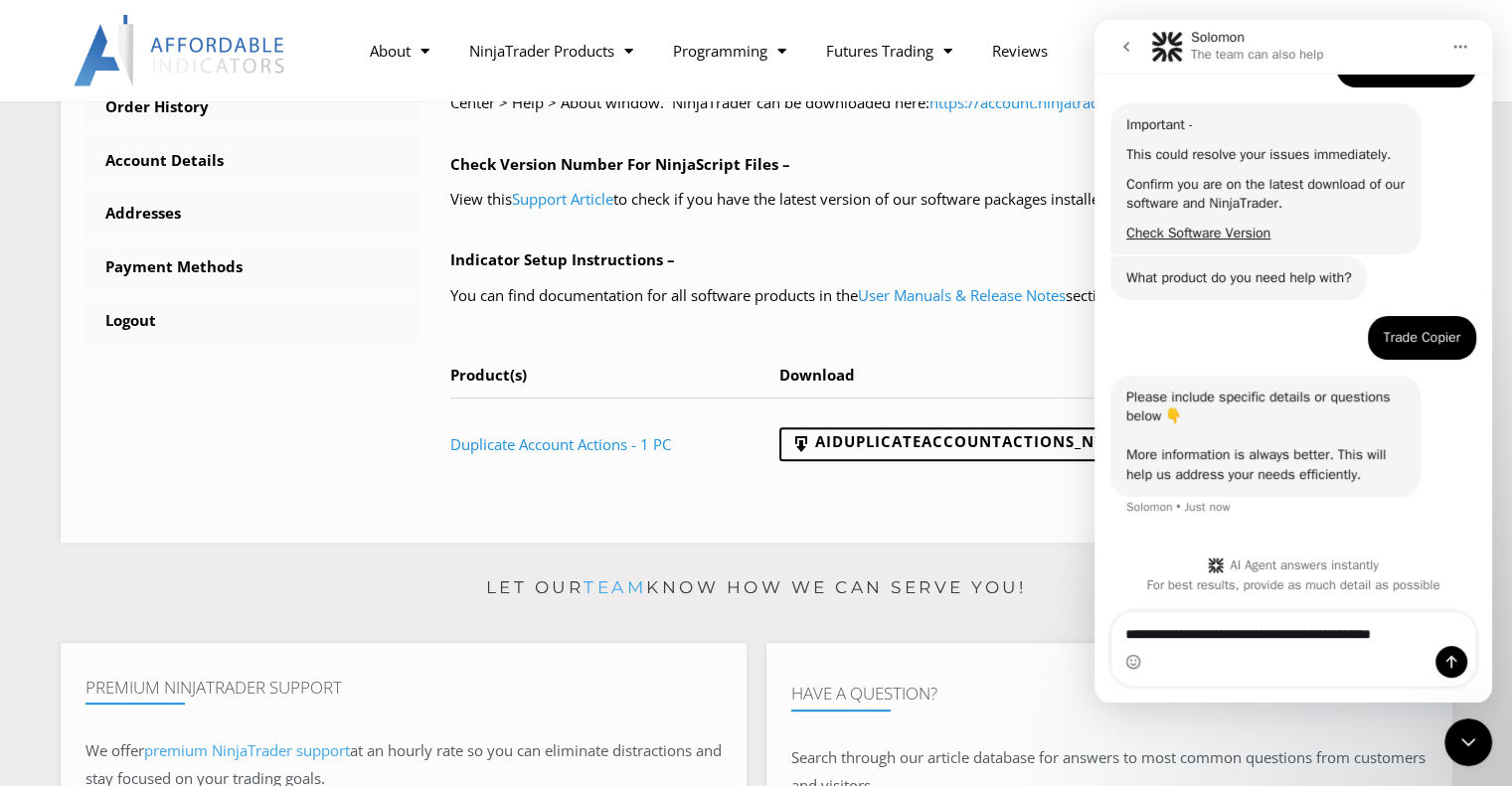 type 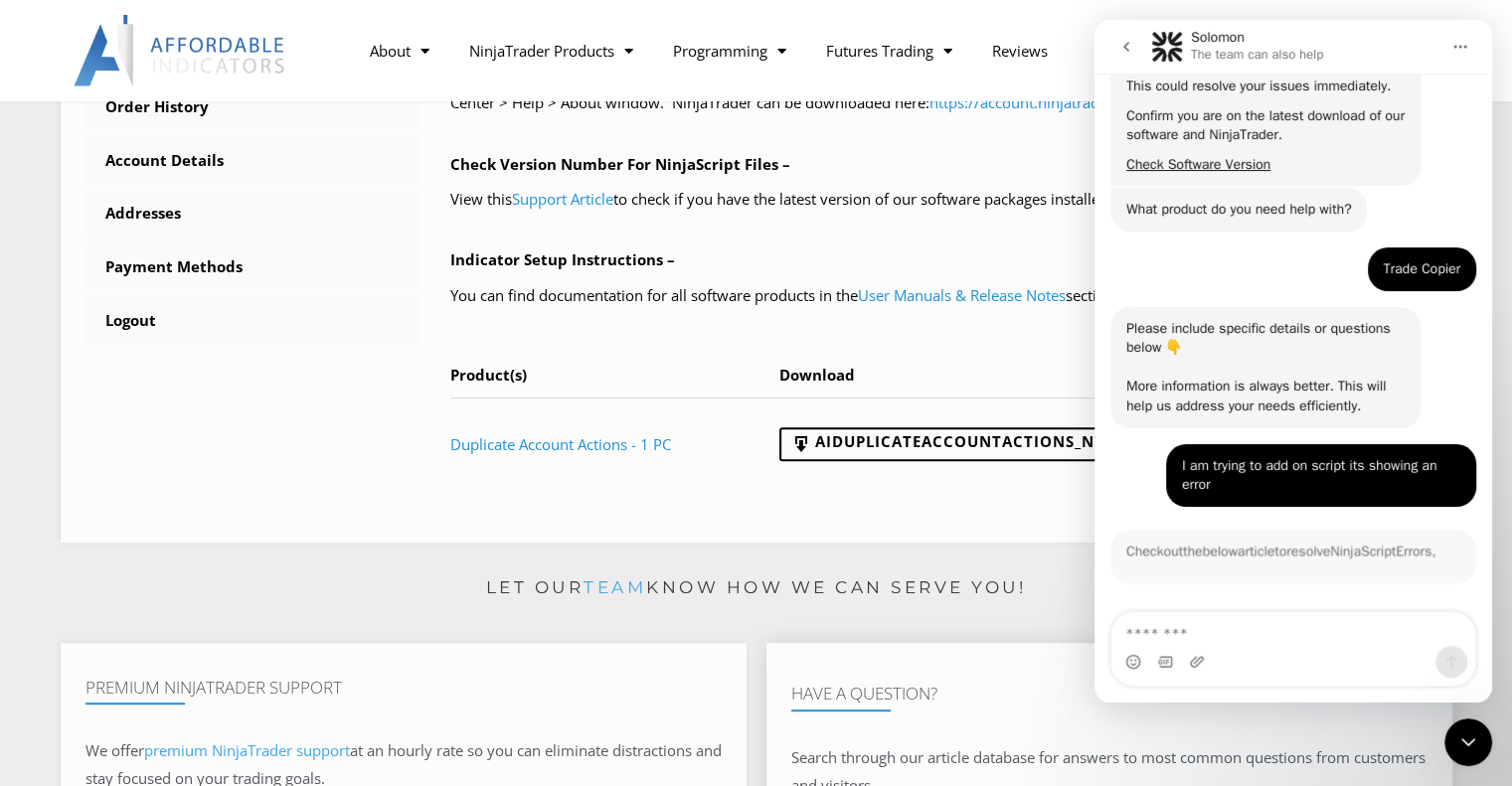 scroll, scrollTop: 367, scrollLeft: 0, axis: vertical 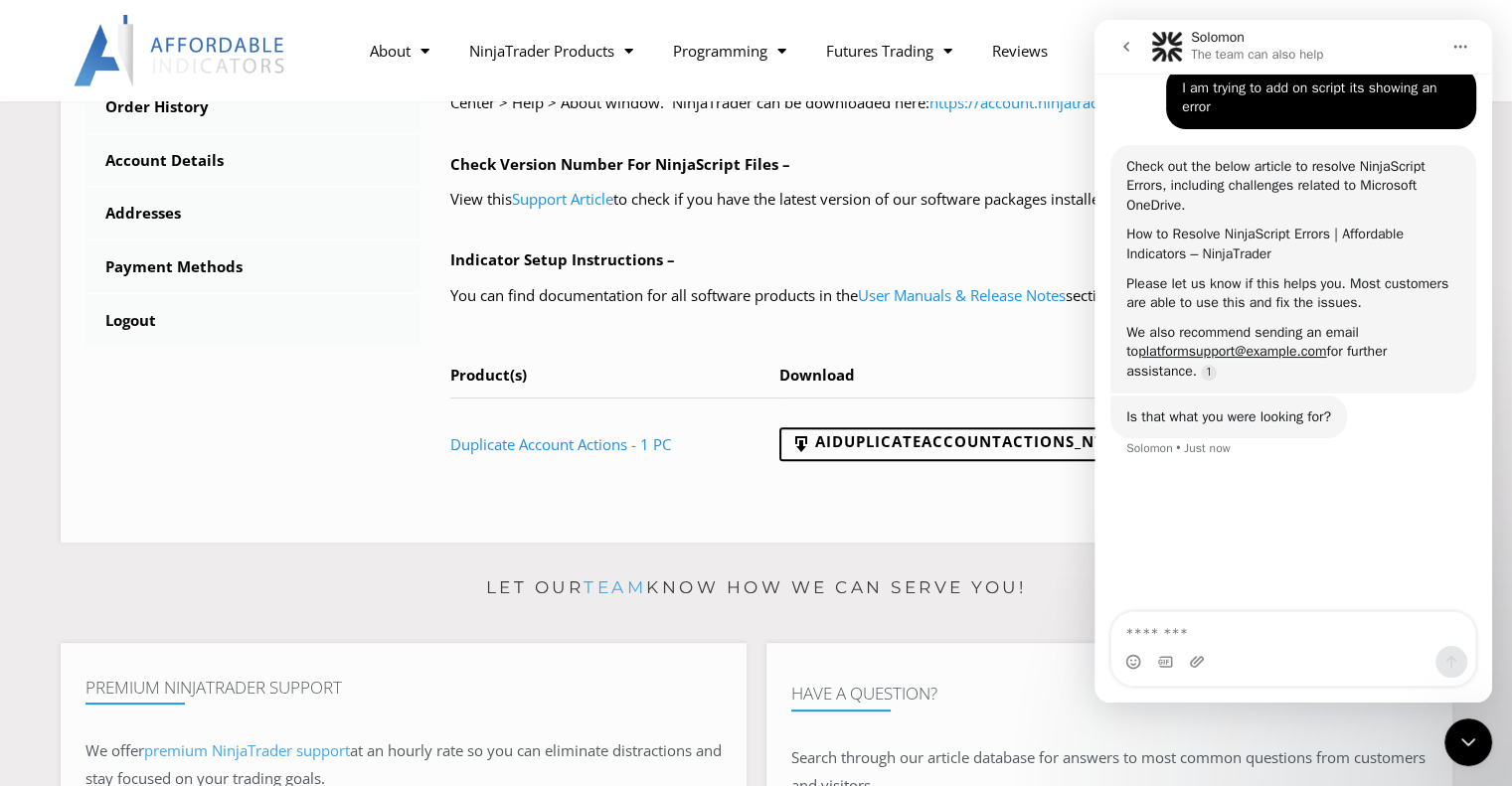 click on "How to Resolve NinjaScript Errors | Affordable Indicators – NinjaTrader" at bounding box center [1264, 243] 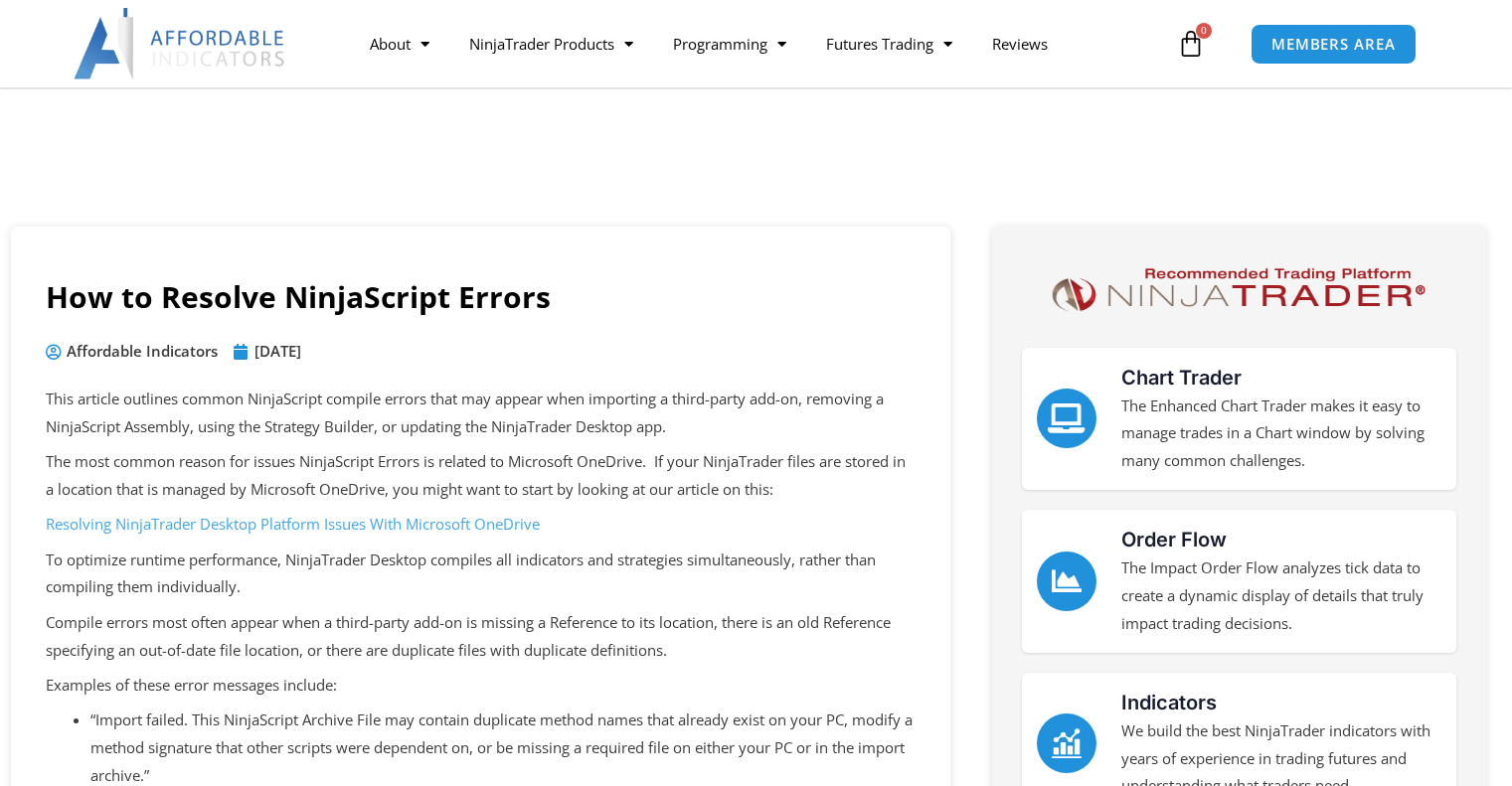 scroll, scrollTop: 199, scrollLeft: 0, axis: vertical 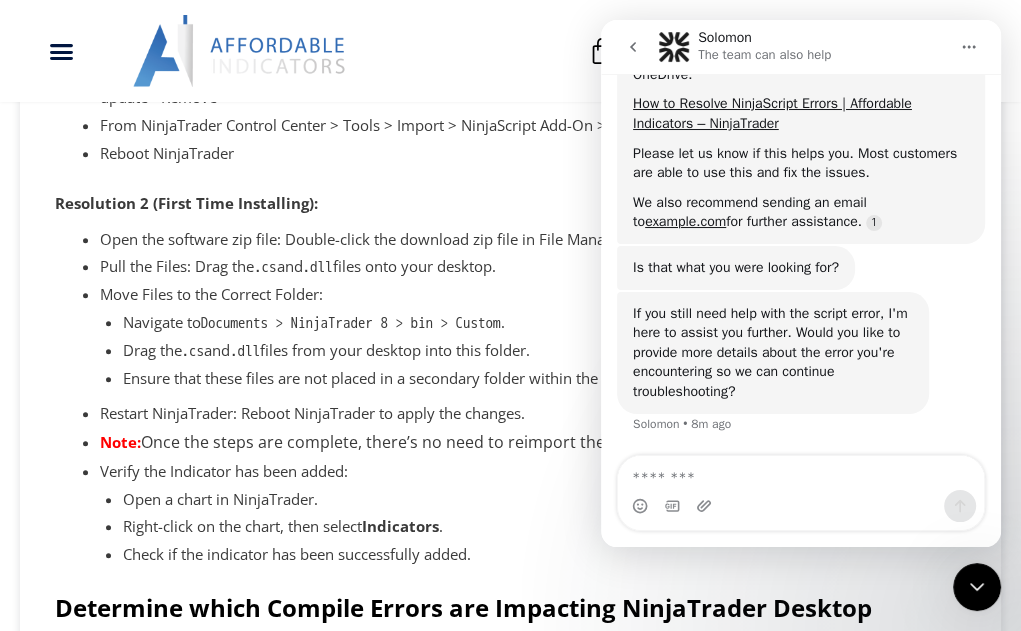 drag, startPoint x: 893, startPoint y: 36, endPoint x: 873, endPoint y: 35, distance: 20.024984 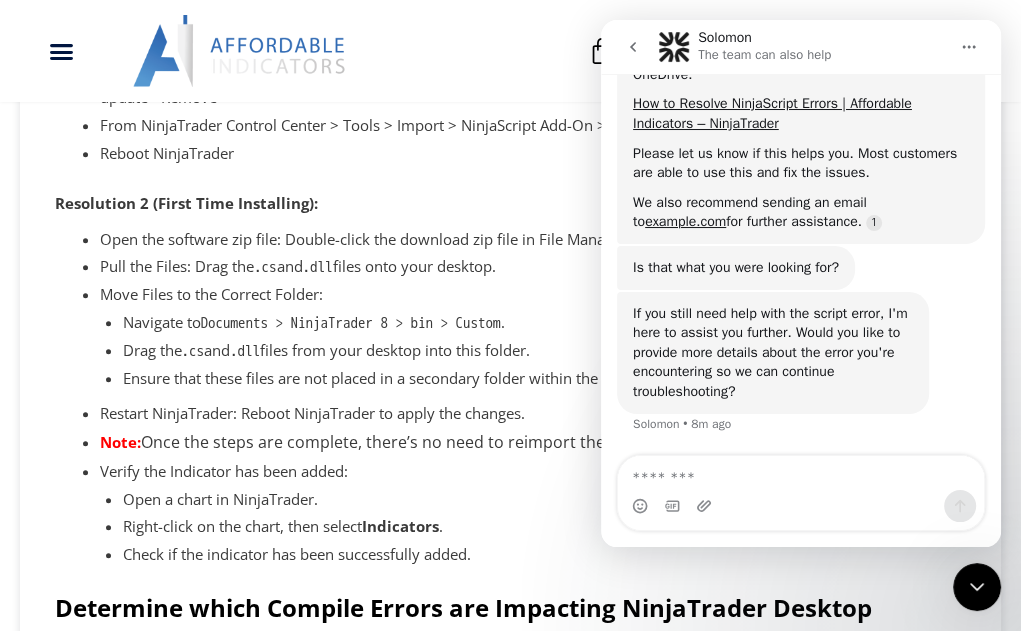click at bounding box center [977, 587] 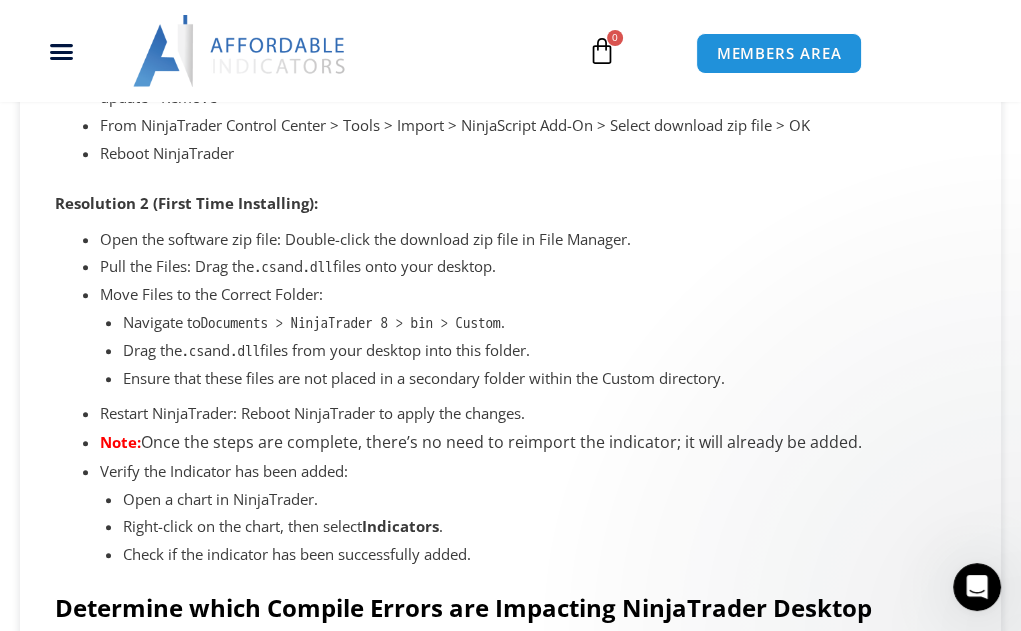 scroll, scrollTop: 0, scrollLeft: 0, axis: both 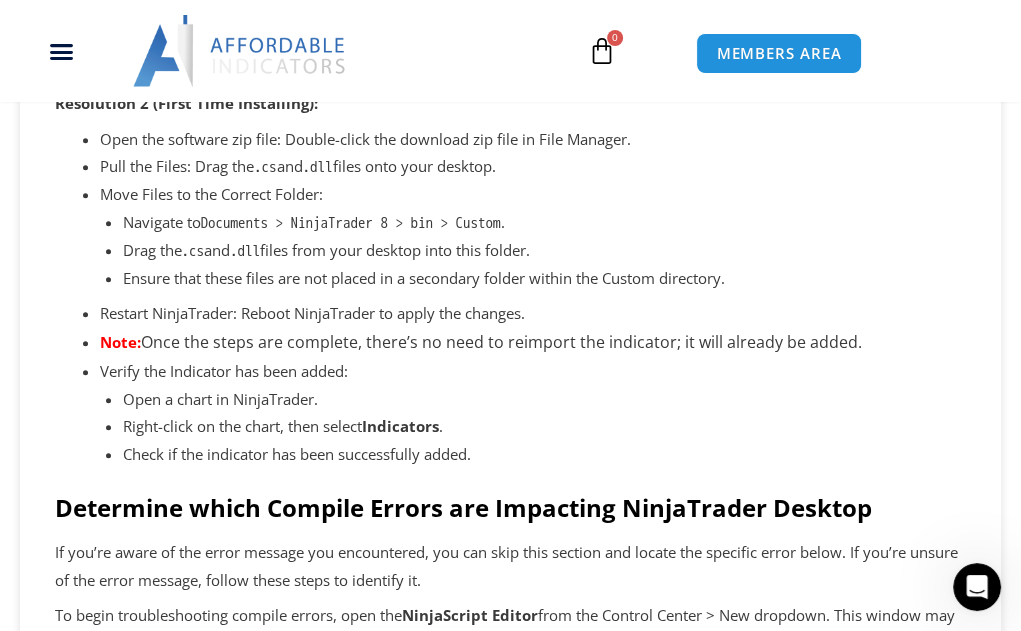 click on "If you’re aware of the error message you encountered, you can skip this section and locate the specific error below. If you’re unsure of the error message, follow these steps to identify it." at bounding box center [510, 567] 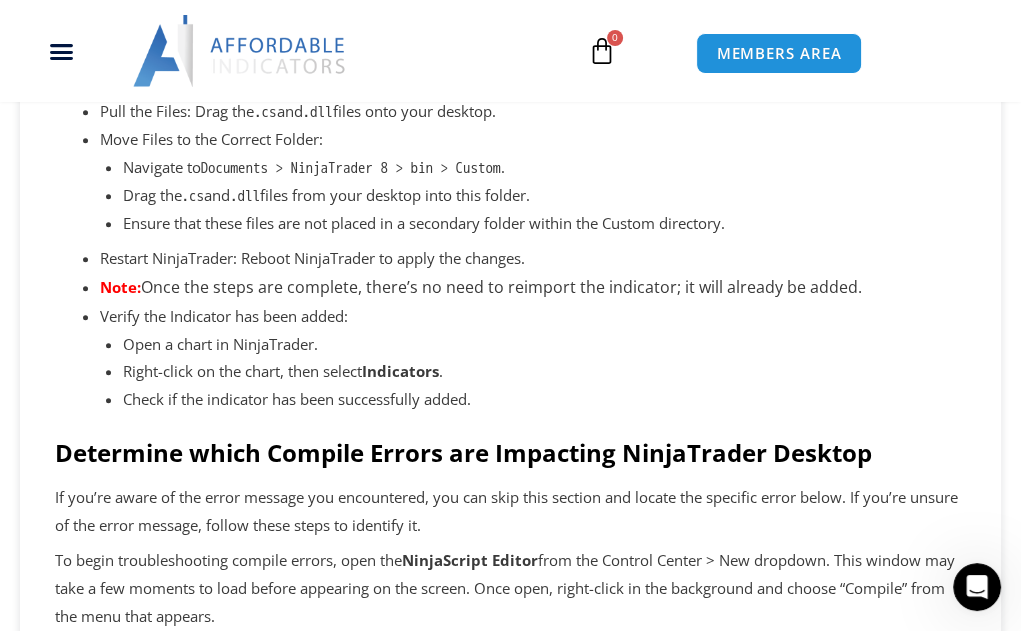 scroll, scrollTop: 1397, scrollLeft: 0, axis: vertical 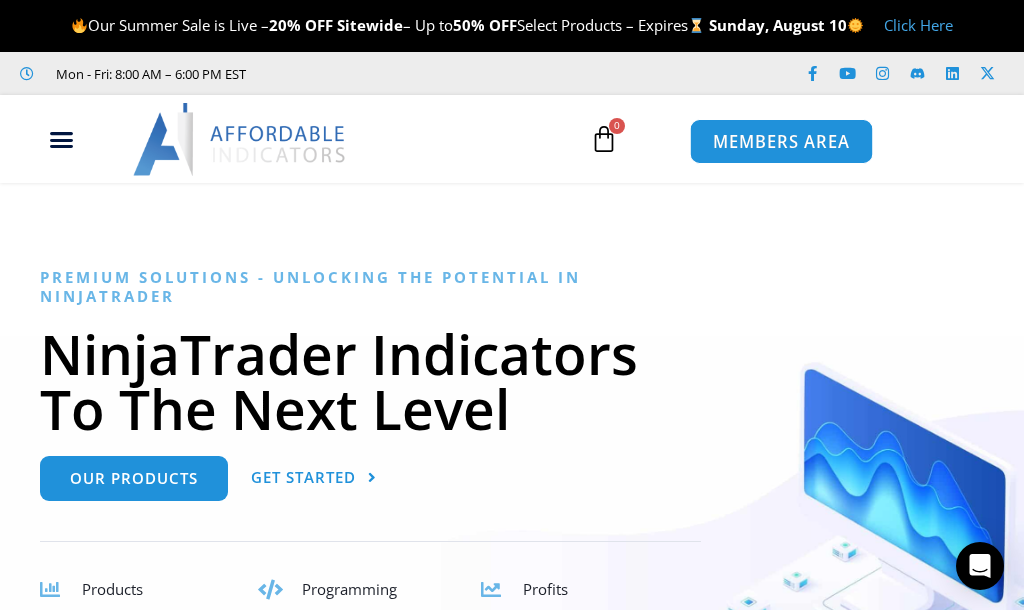 click on "MEMBERS AREA" at bounding box center [780, 142] 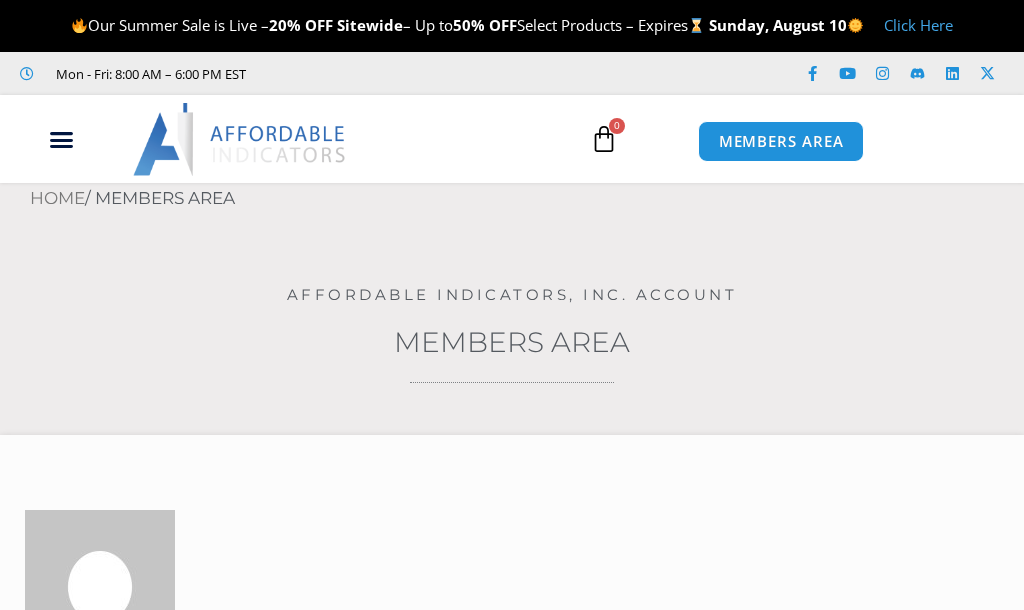 scroll, scrollTop: 0, scrollLeft: 0, axis: both 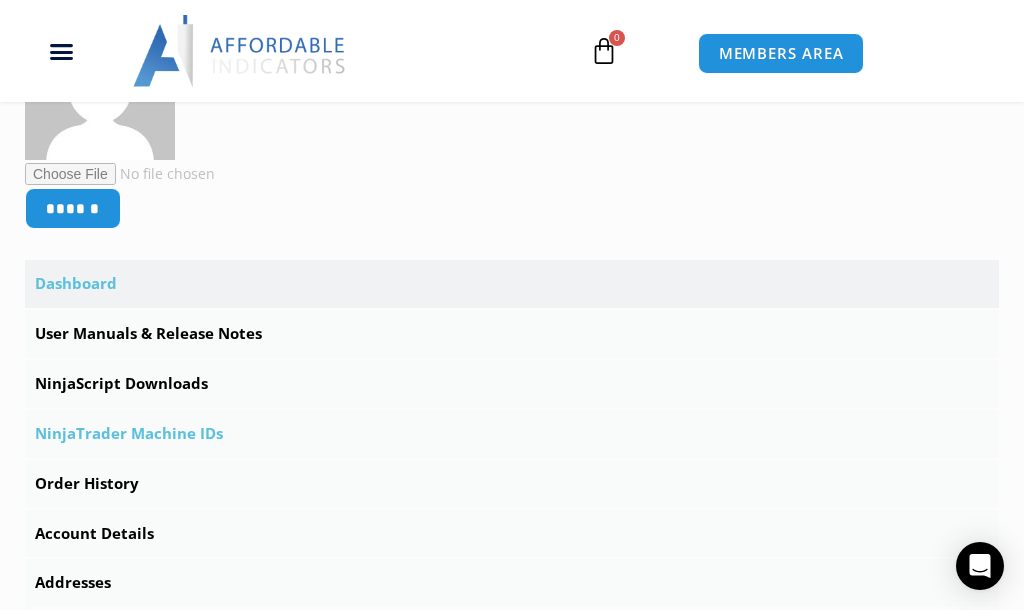 click on "NinjaTrader Machine IDs" at bounding box center (512, 434) 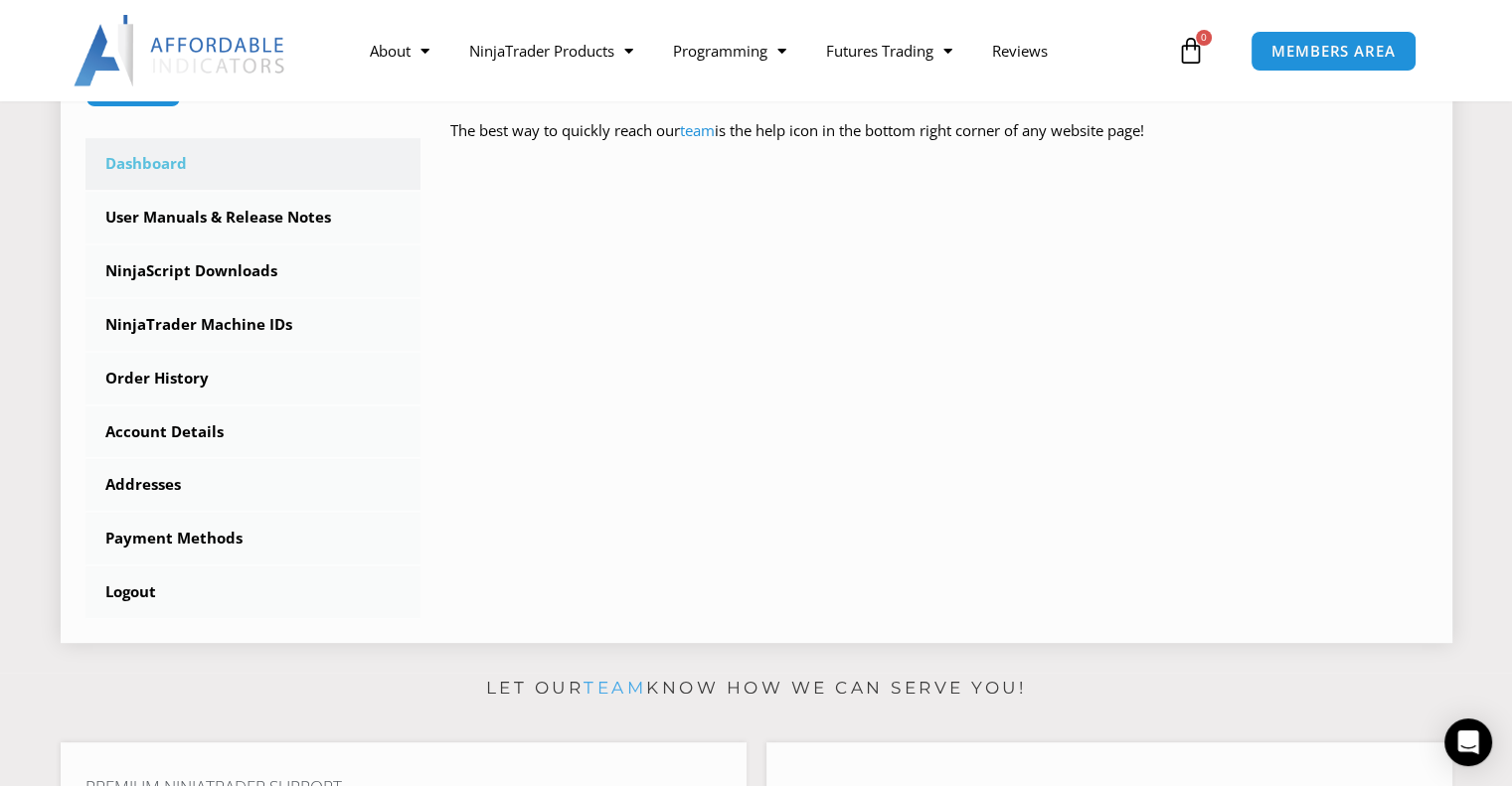 scroll, scrollTop: 397, scrollLeft: 0, axis: vertical 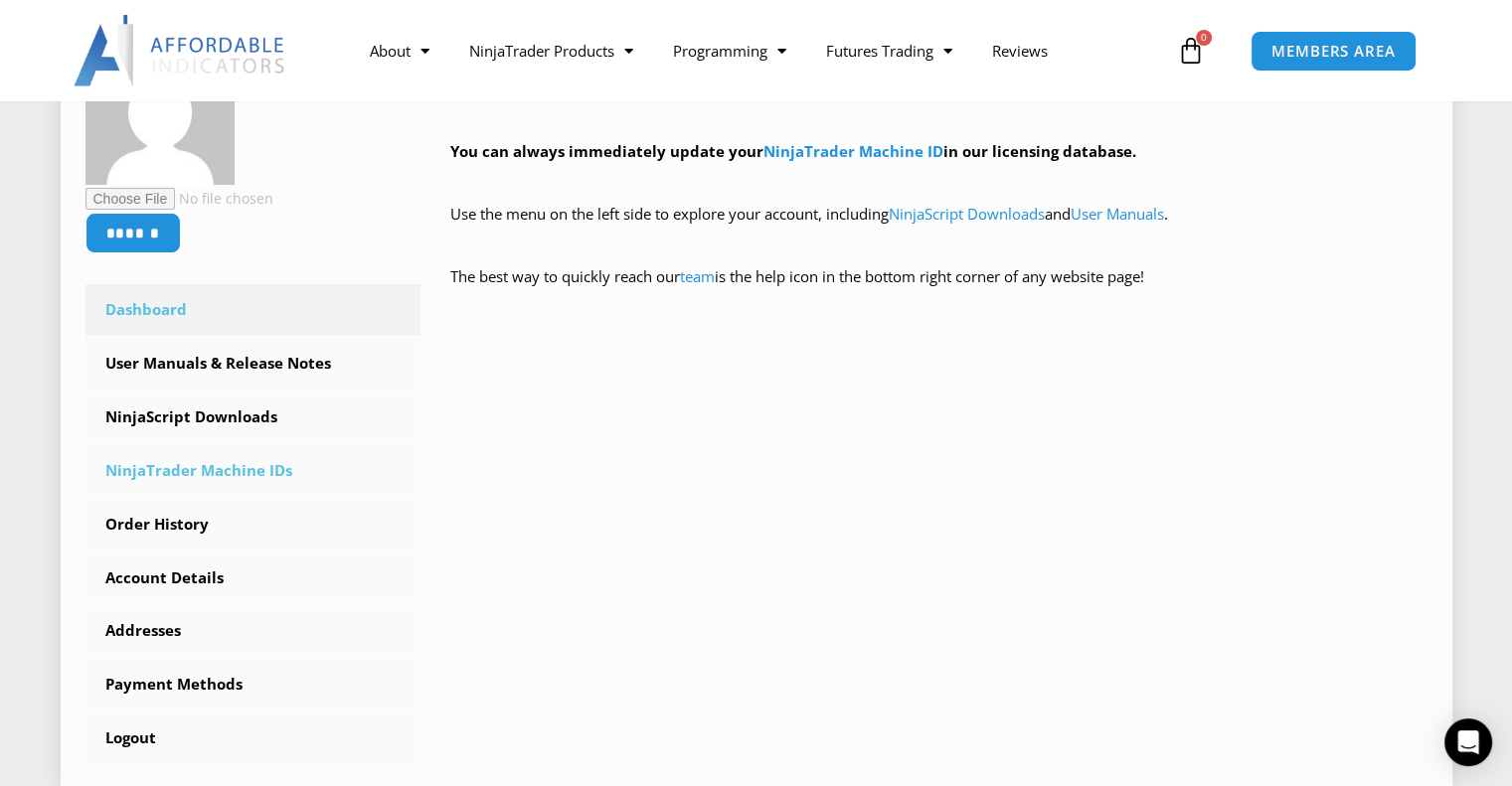 click on "NinjaTrader Machine IDs" at bounding box center (253, 471) 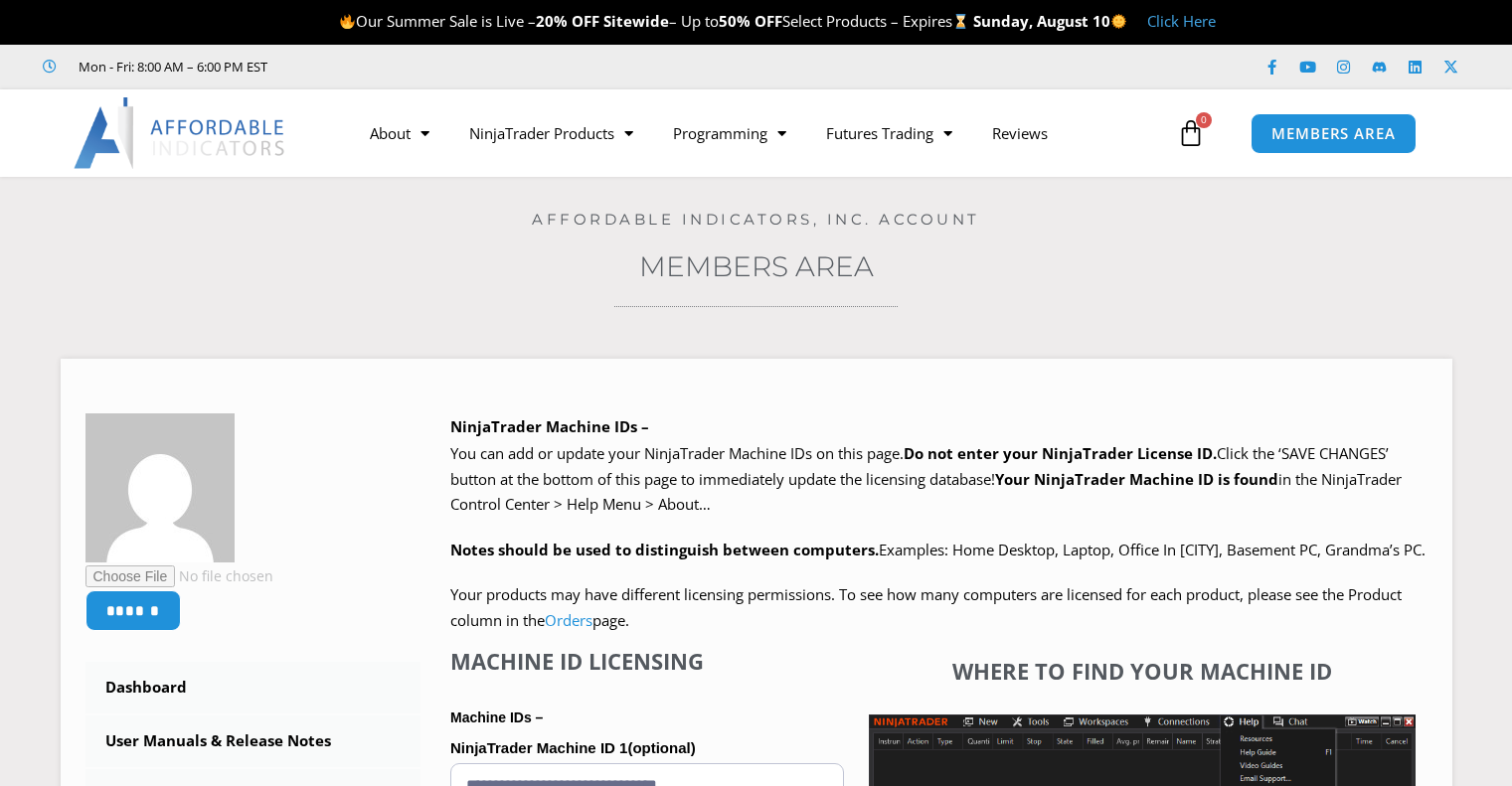 scroll, scrollTop: 0, scrollLeft: 0, axis: both 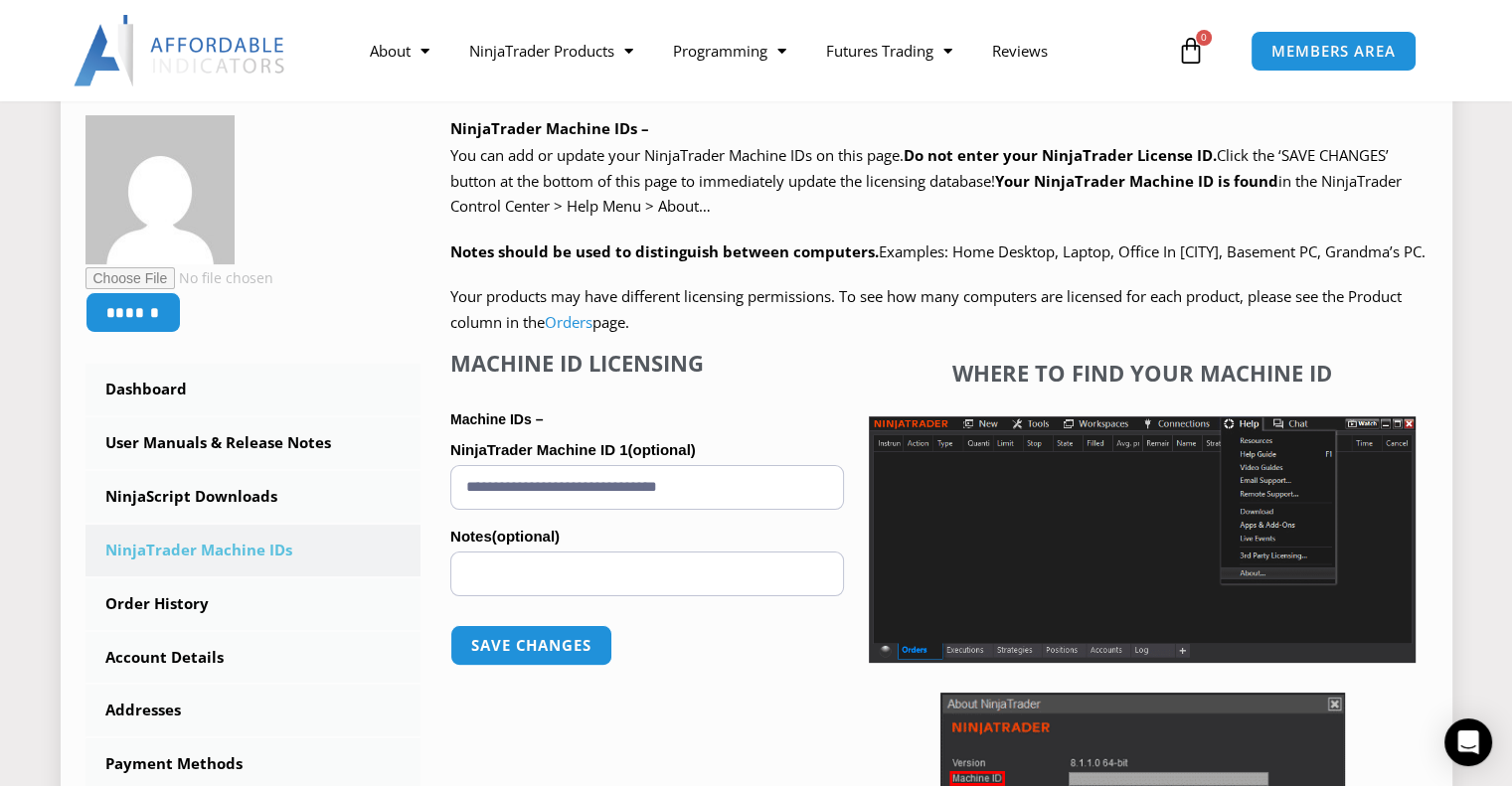 drag, startPoint x: 756, startPoint y: 506, endPoint x: 450, endPoint y: 492, distance: 306.32009 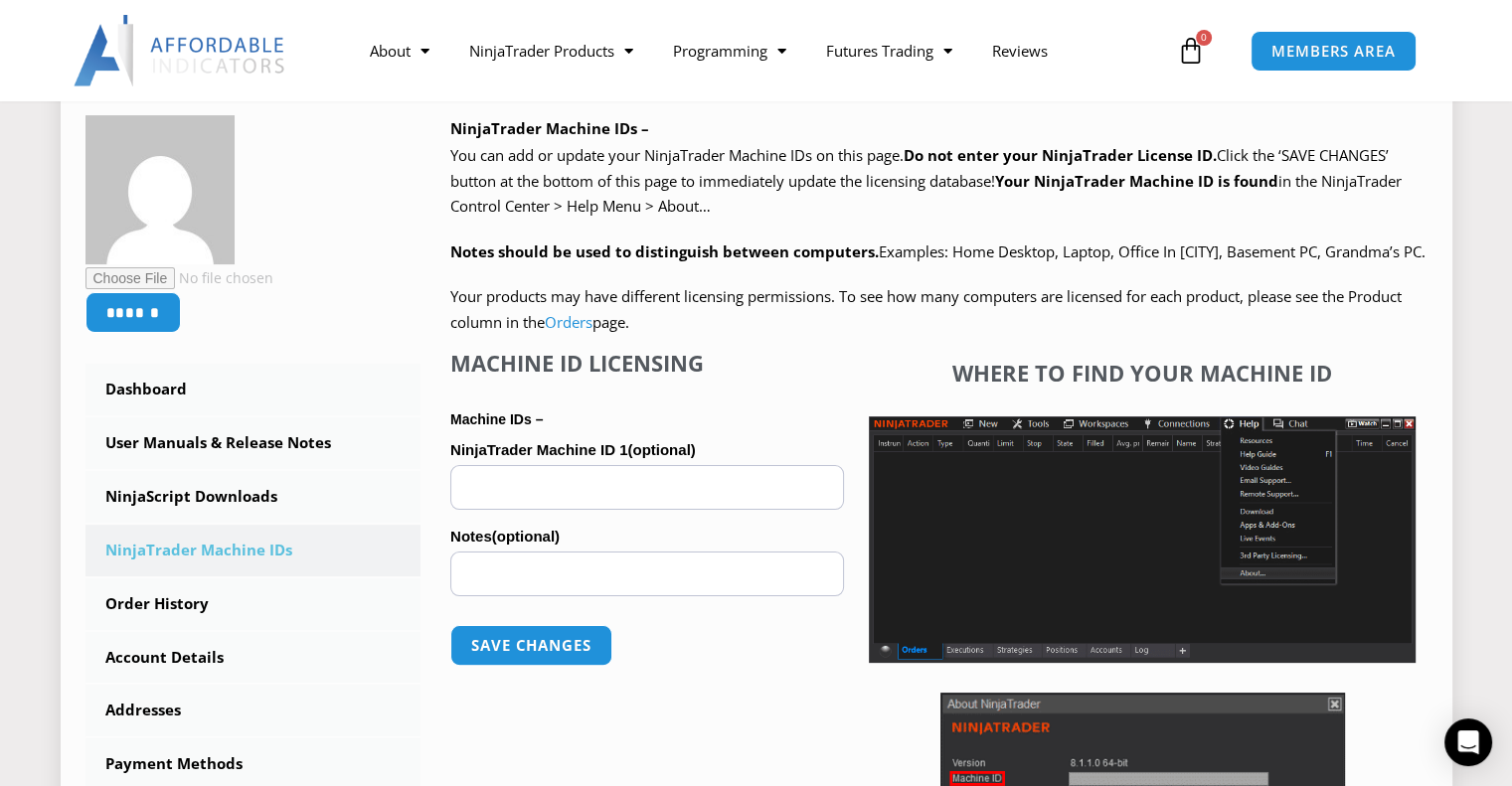 paste on "**********" 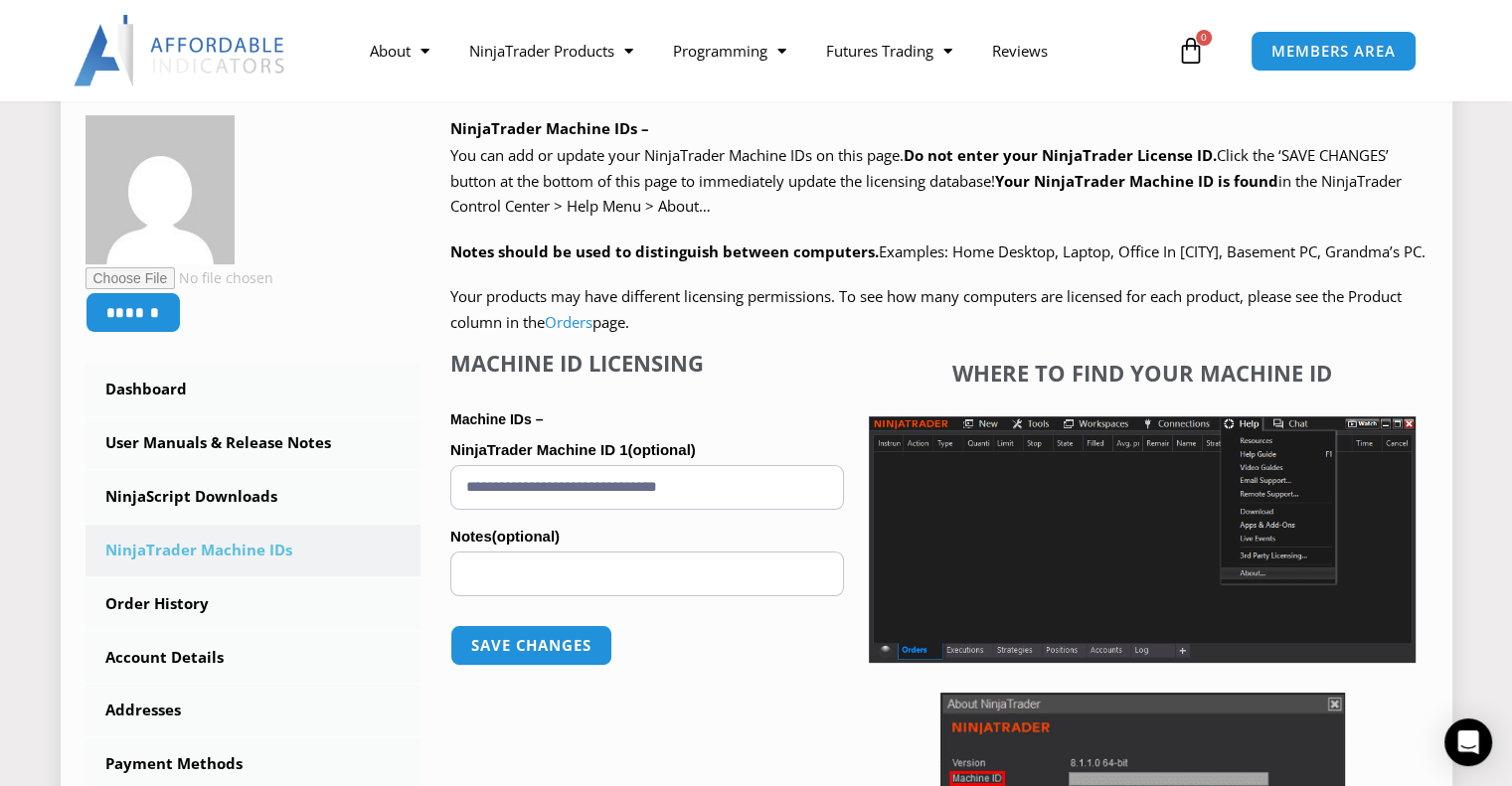 click on "Notes  (optional)" at bounding box center [647, 573] 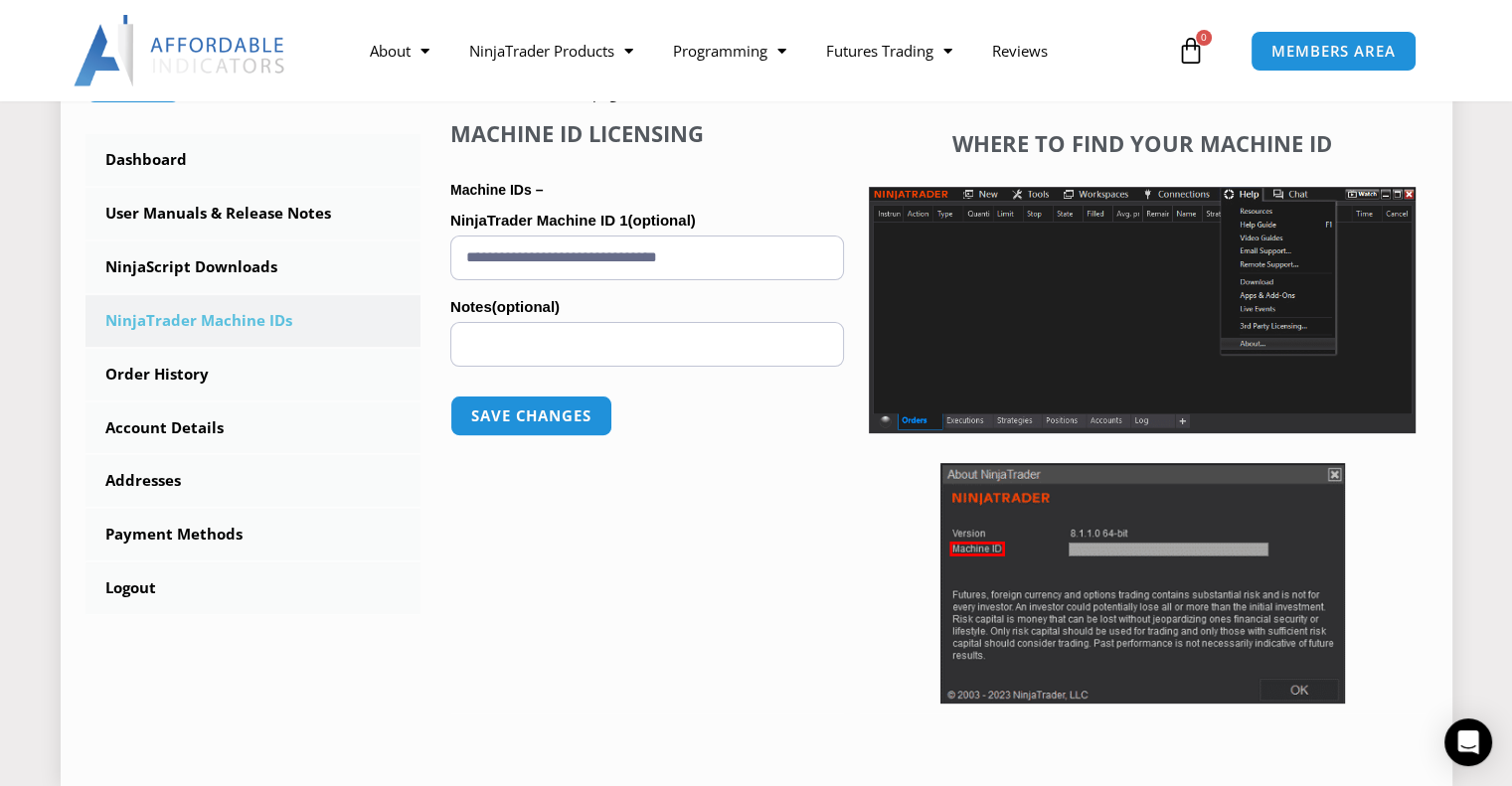 scroll, scrollTop: 497, scrollLeft: 0, axis: vertical 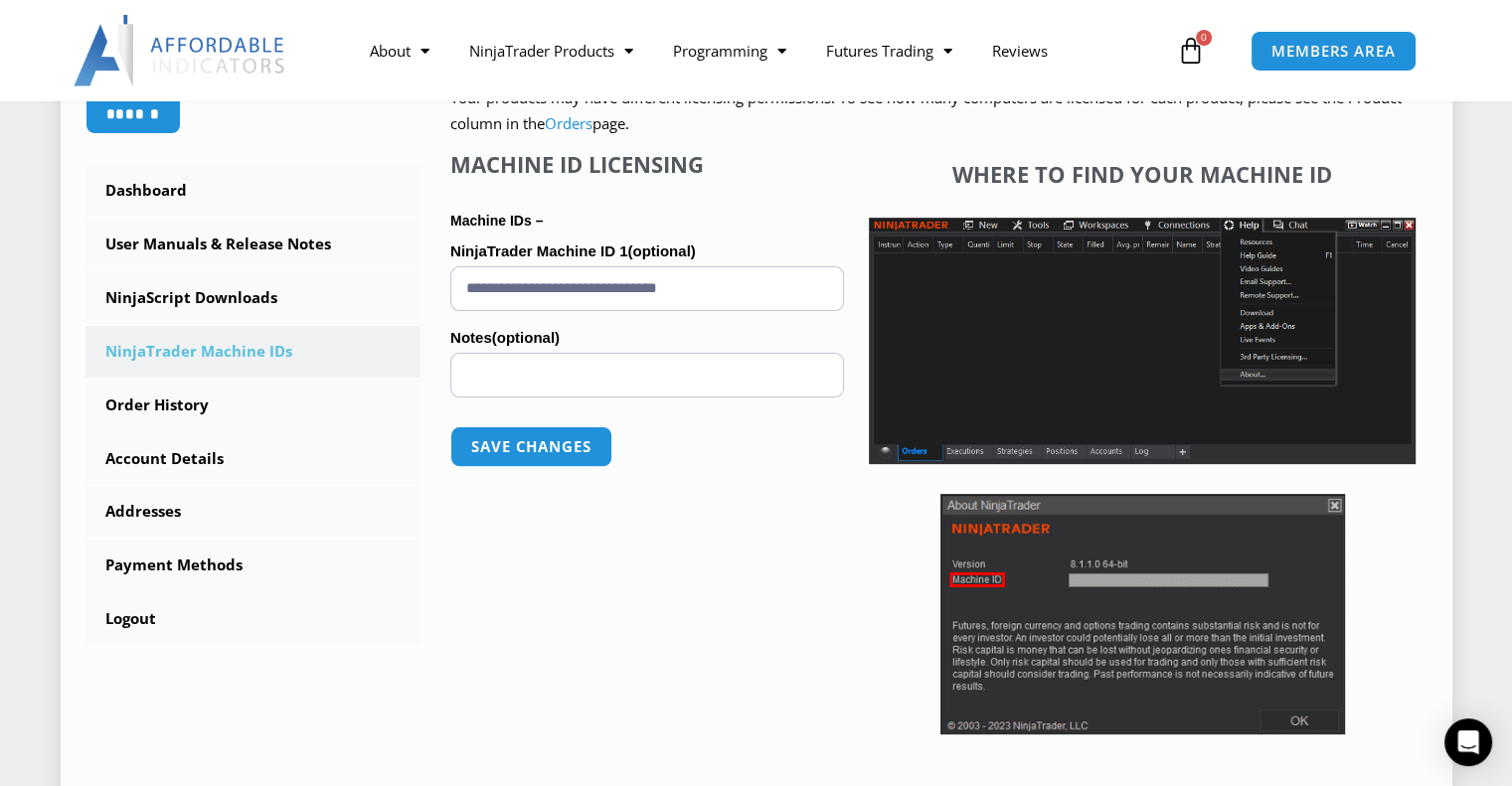 click on "Notes  (optional)" at bounding box center (647, 375) 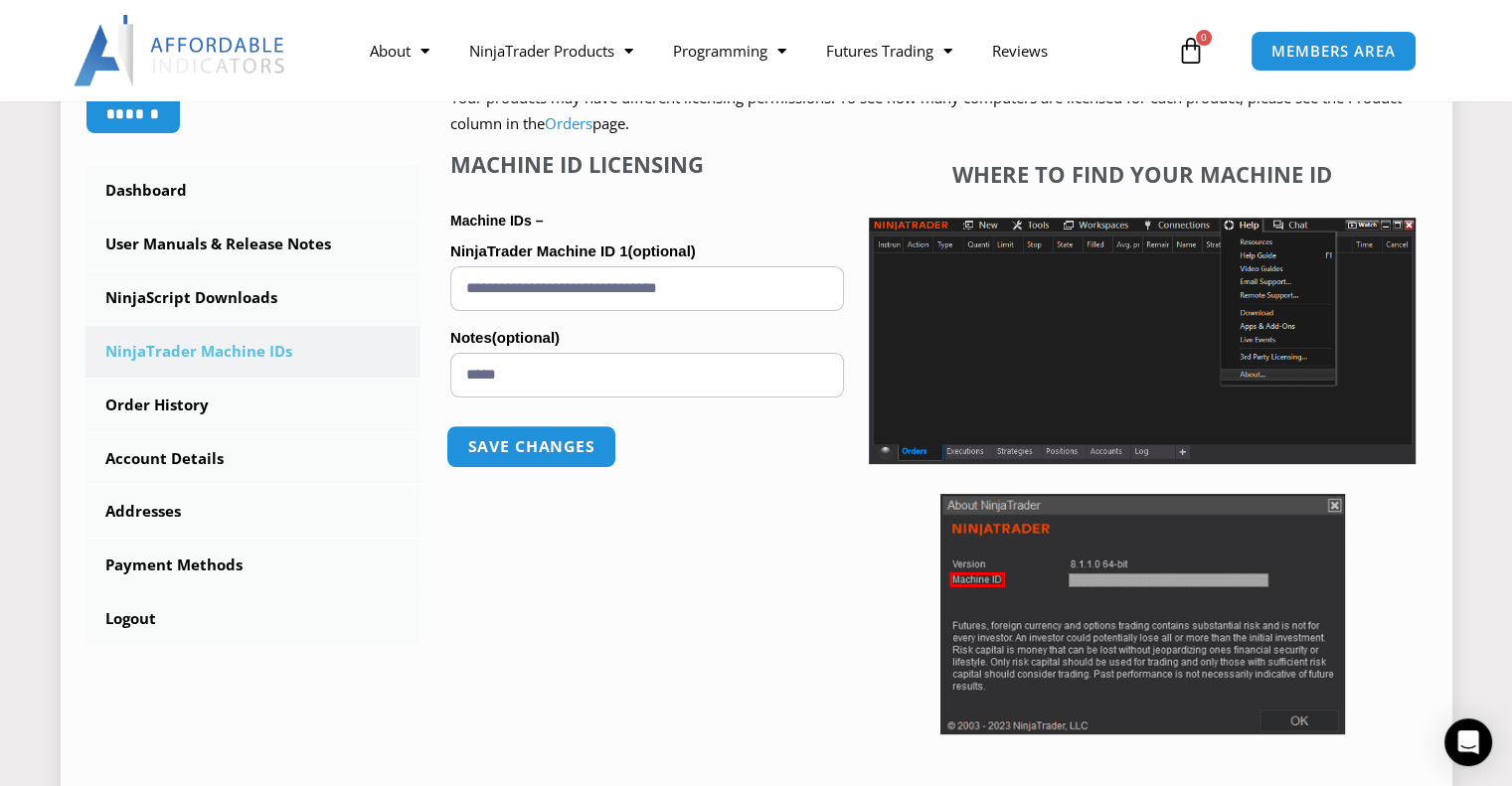 type on "*****" 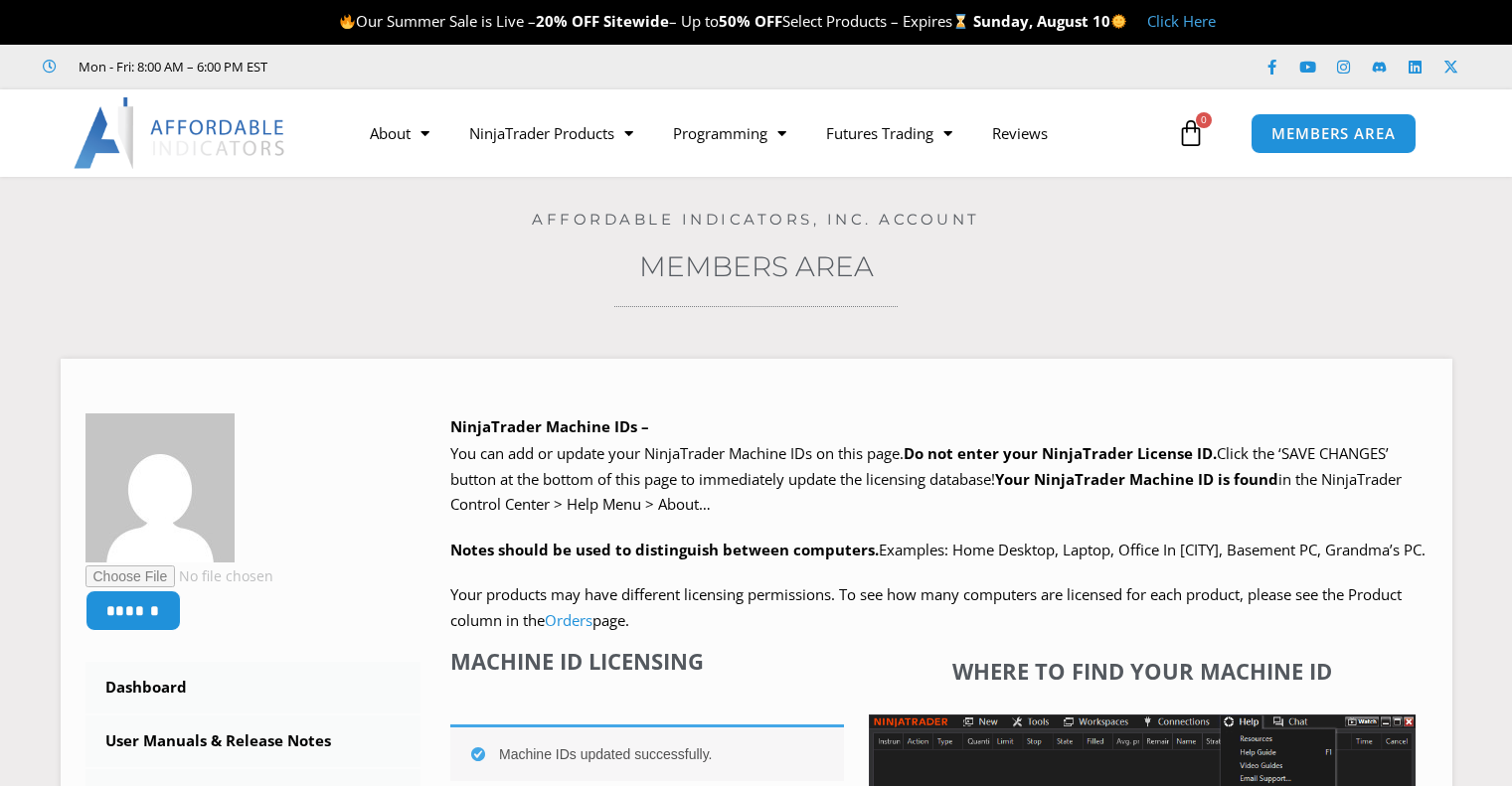 scroll, scrollTop: 0, scrollLeft: 0, axis: both 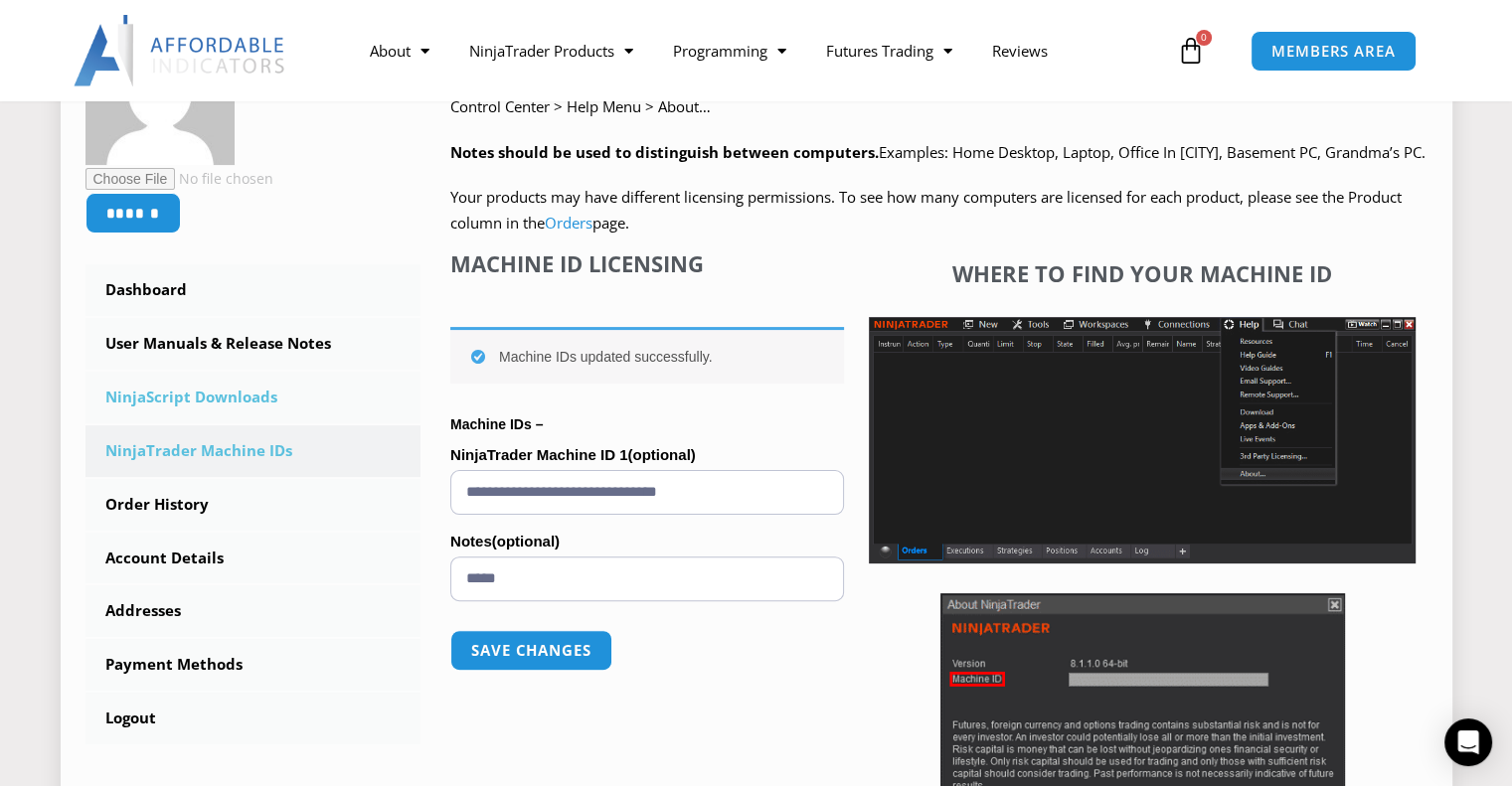 click on "NinjaScript Downloads" at bounding box center [253, 397] 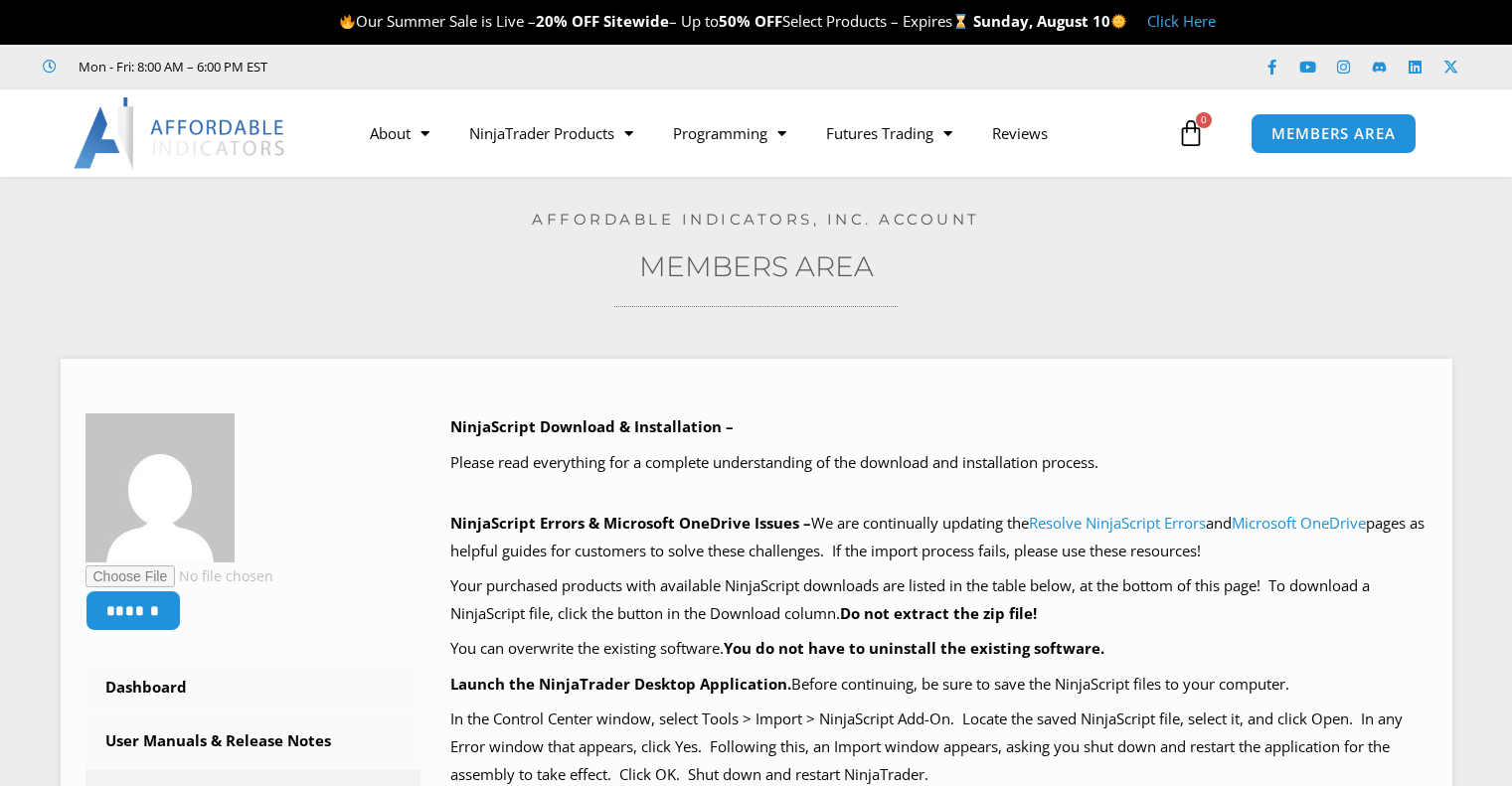 scroll, scrollTop: 0, scrollLeft: 0, axis: both 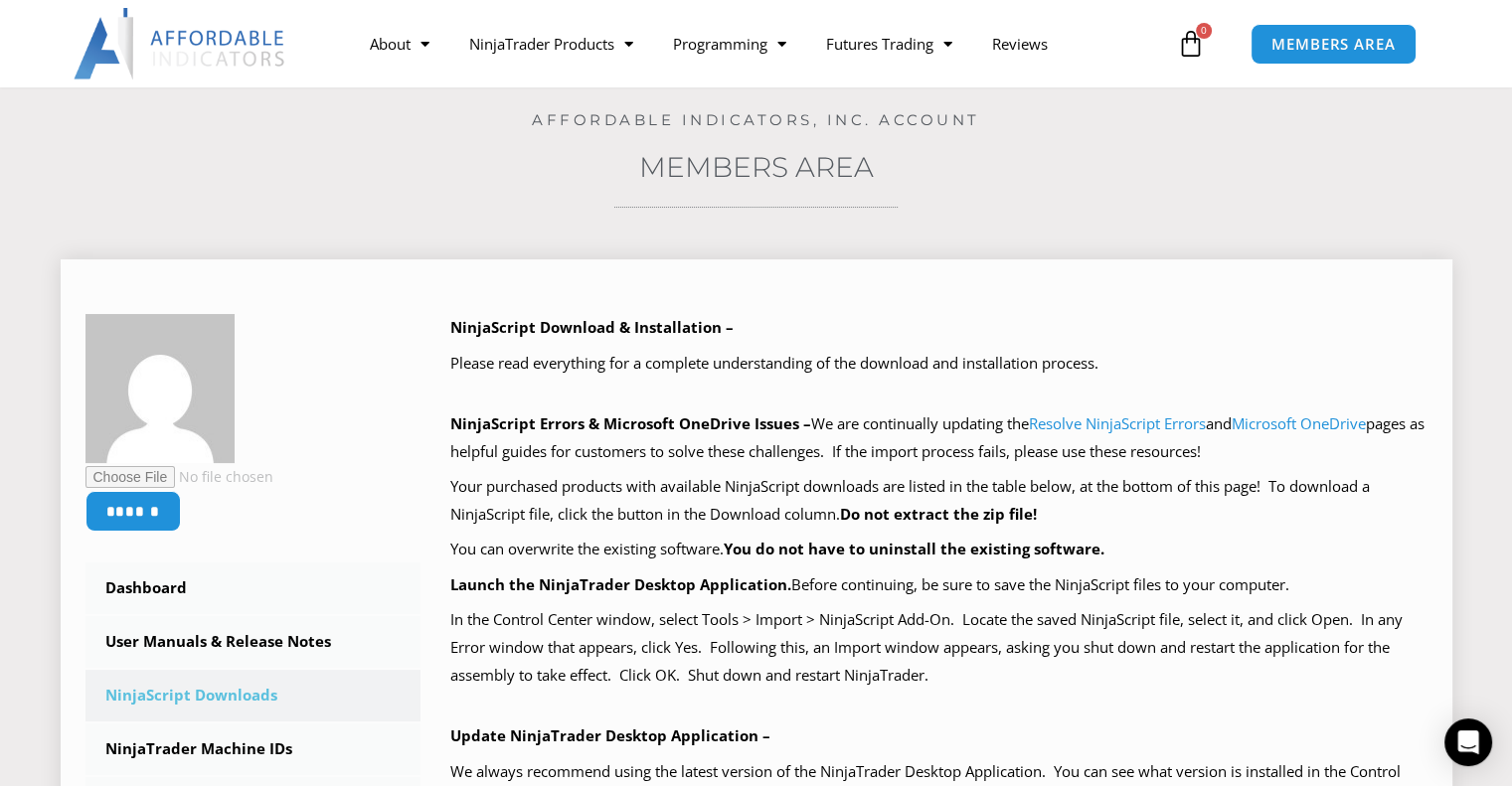 click on "NinjaScript Downloads" at bounding box center [253, 696] 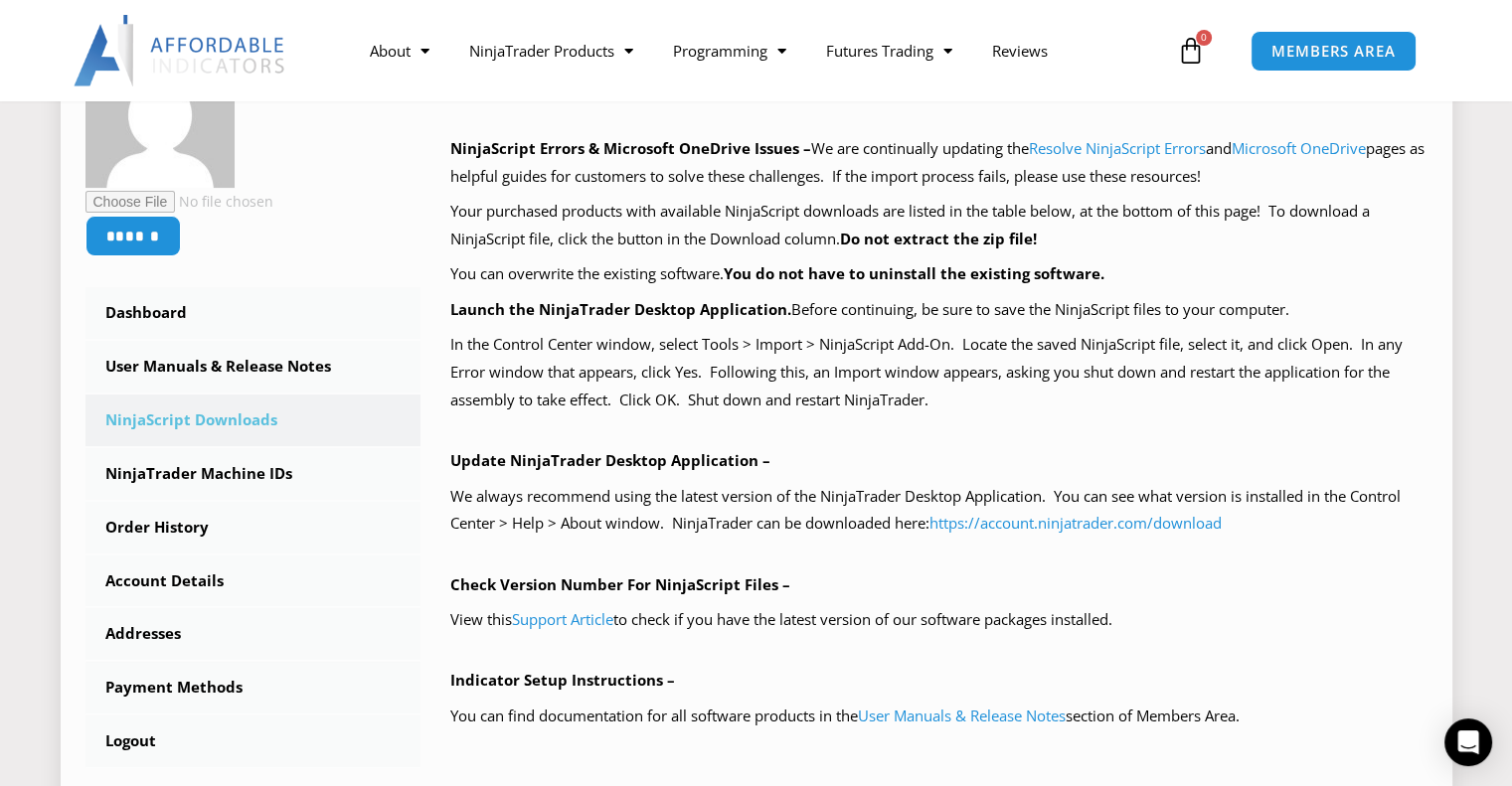 scroll, scrollTop: 596, scrollLeft: 0, axis: vertical 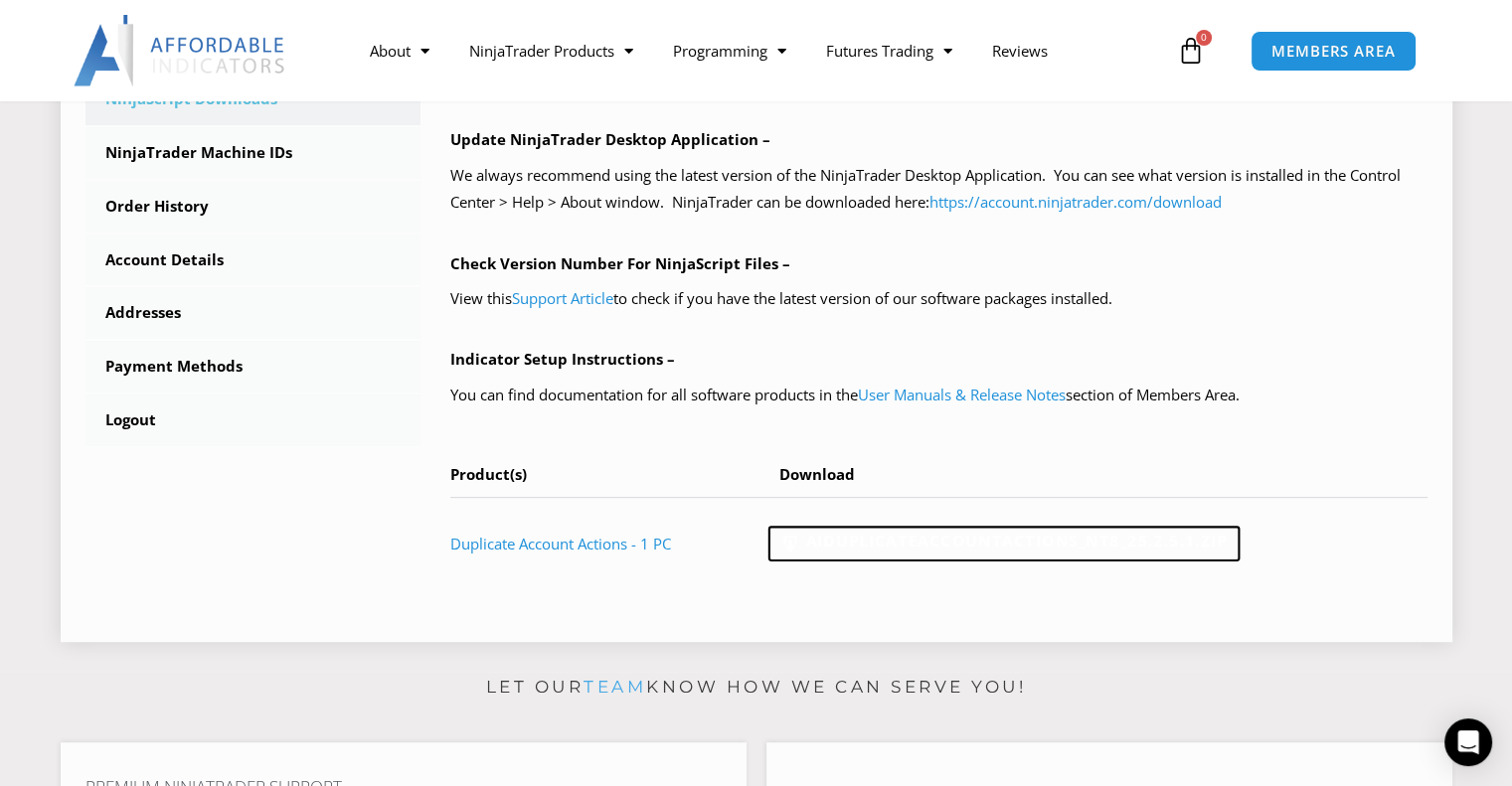 click on "AIDuplicateAccountActions_NT8_25.2.5.1.zip" at bounding box center (1003, 545) 